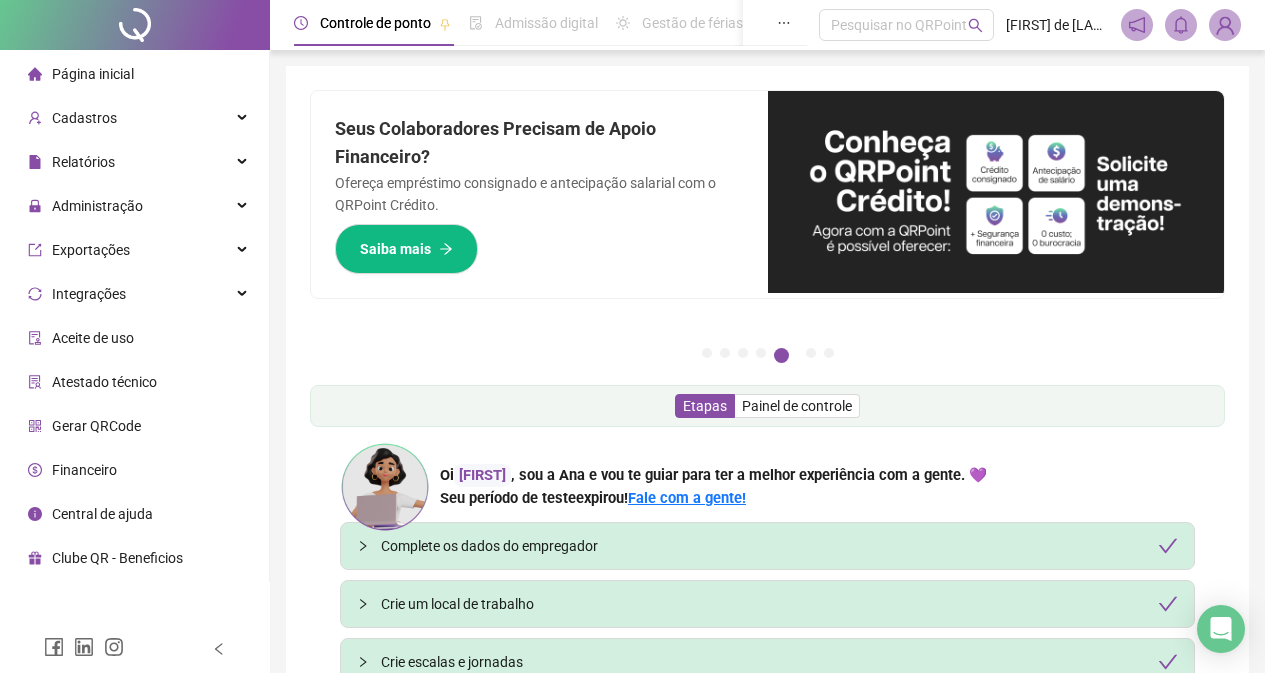 scroll, scrollTop: 0, scrollLeft: 0, axis: both 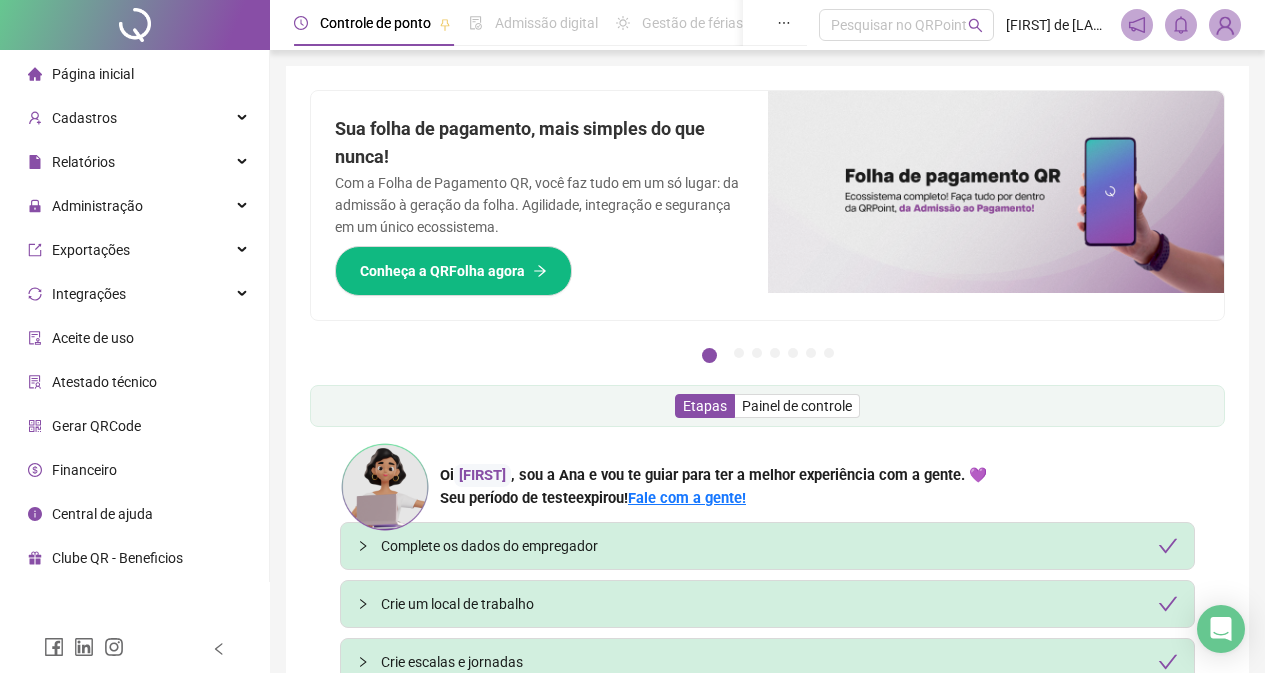 type 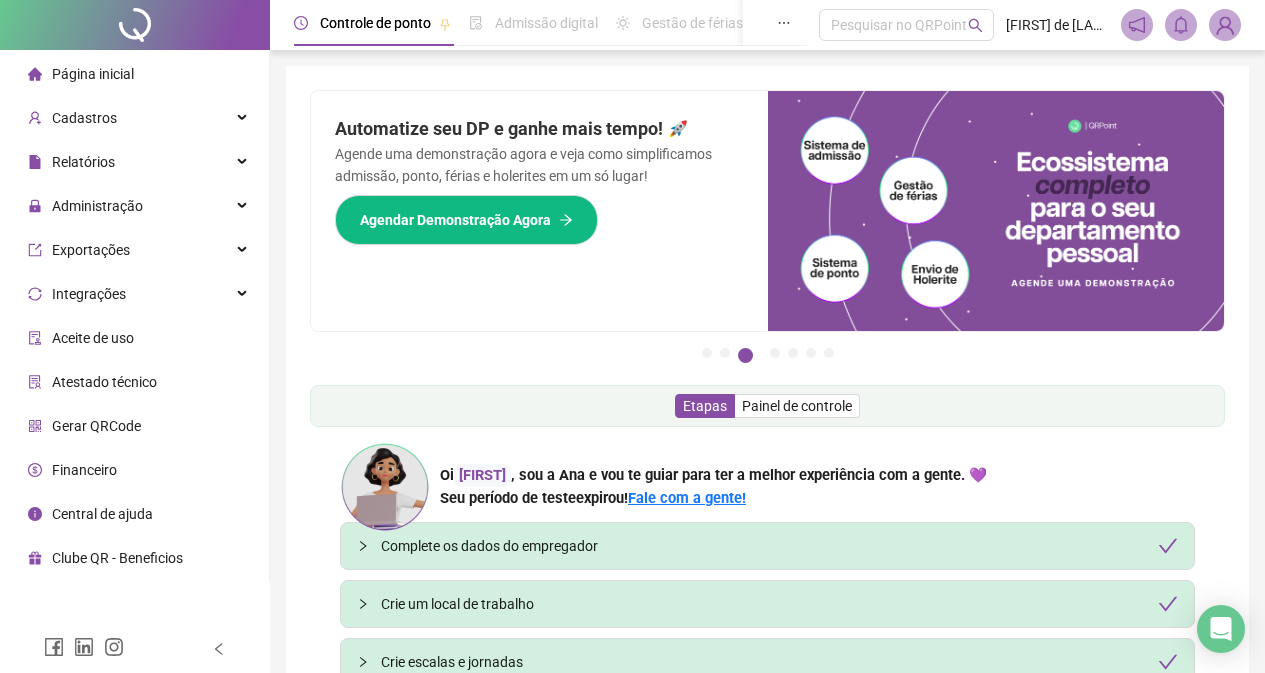 click on "Financeiro" at bounding box center [134, 470] 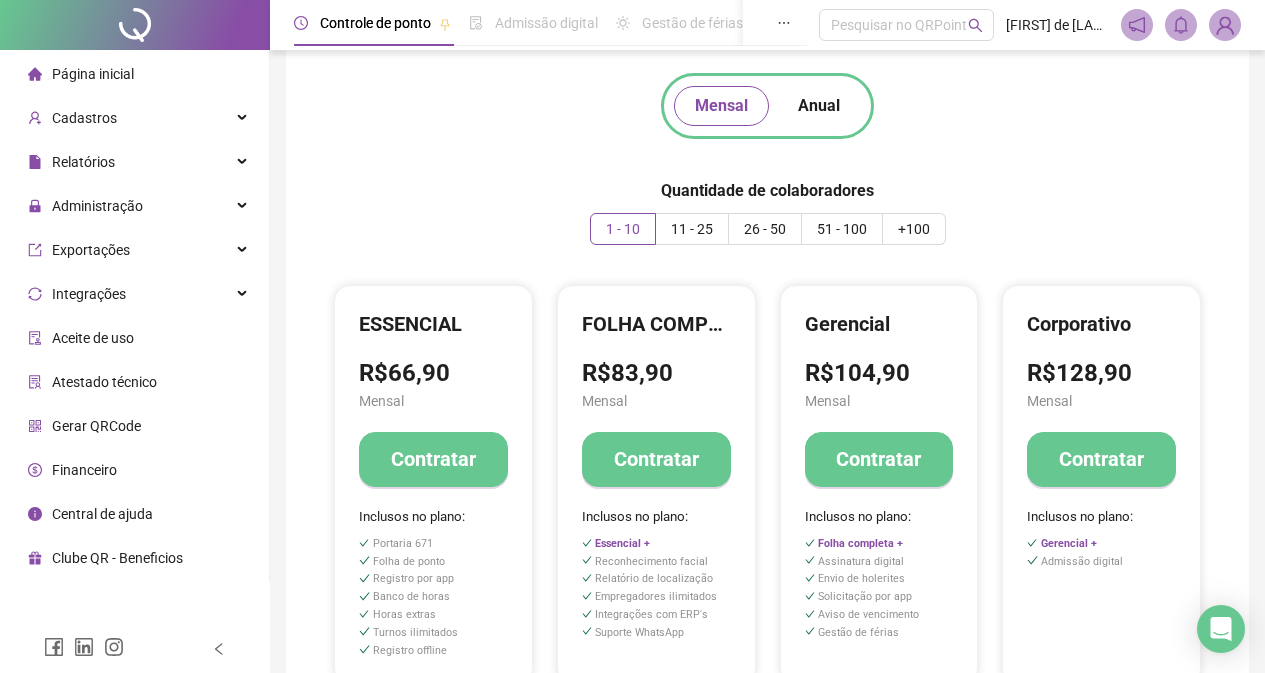 scroll, scrollTop: 235, scrollLeft: 0, axis: vertical 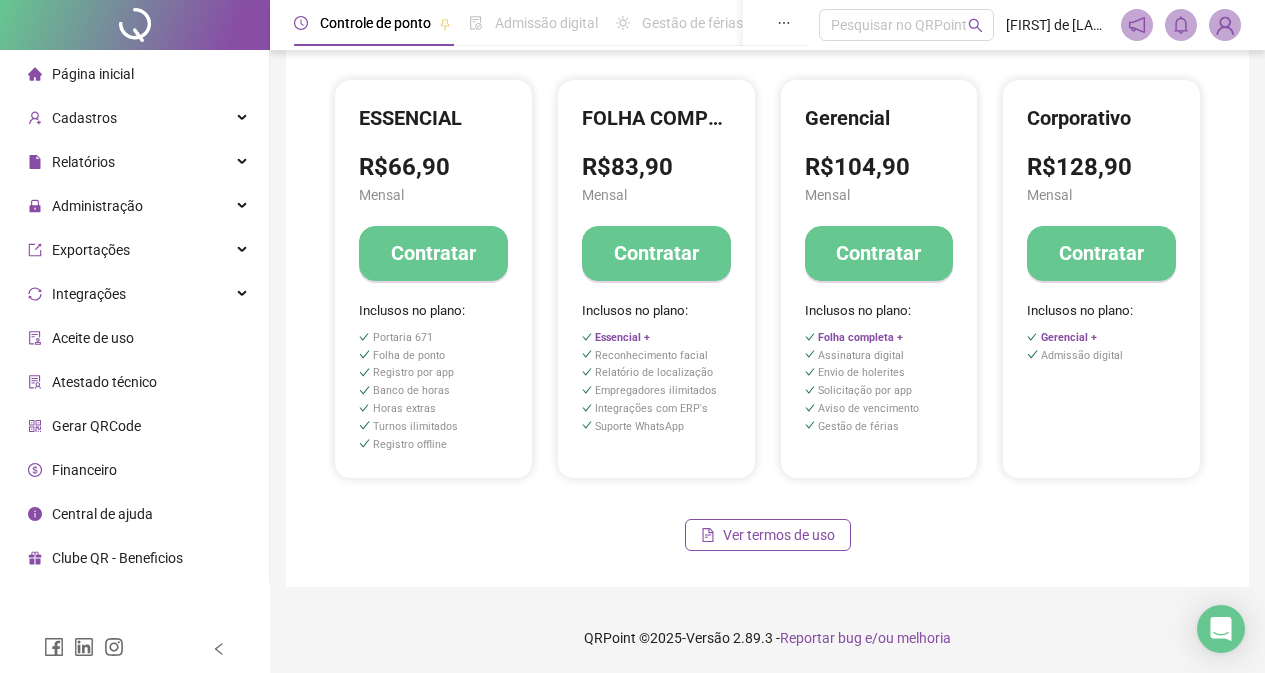 click on "Página inicial" at bounding box center [81, 74] 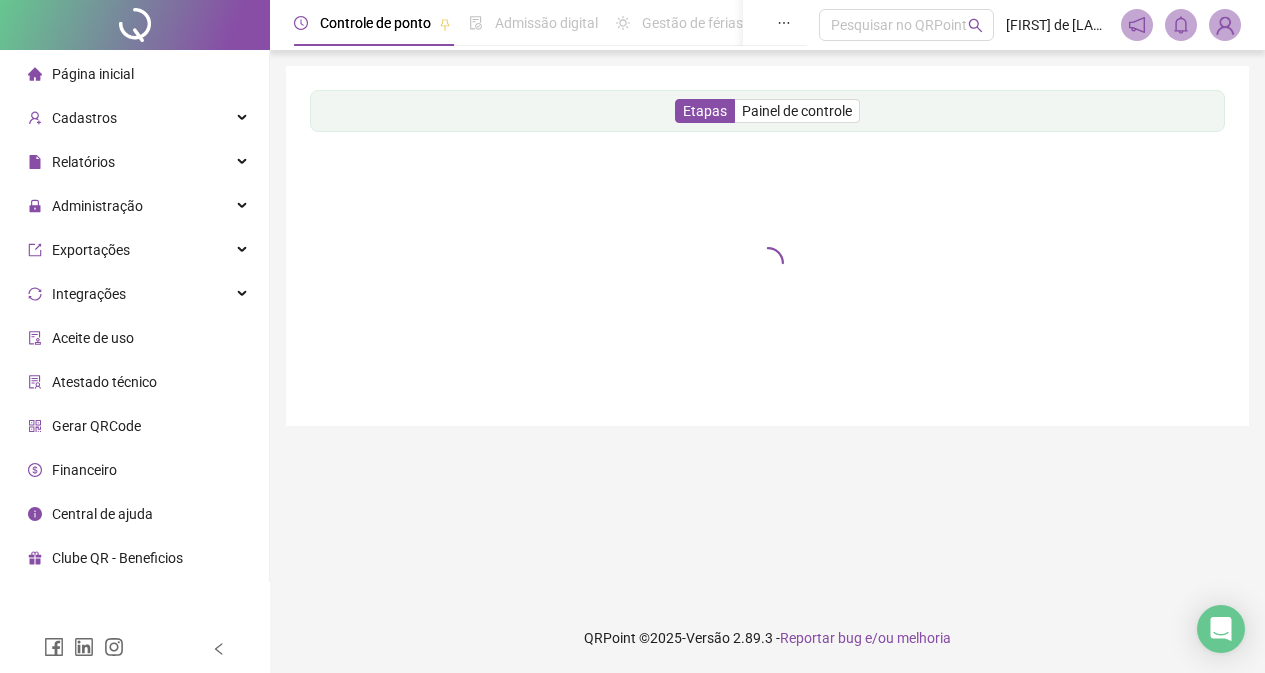 scroll, scrollTop: 0, scrollLeft: 0, axis: both 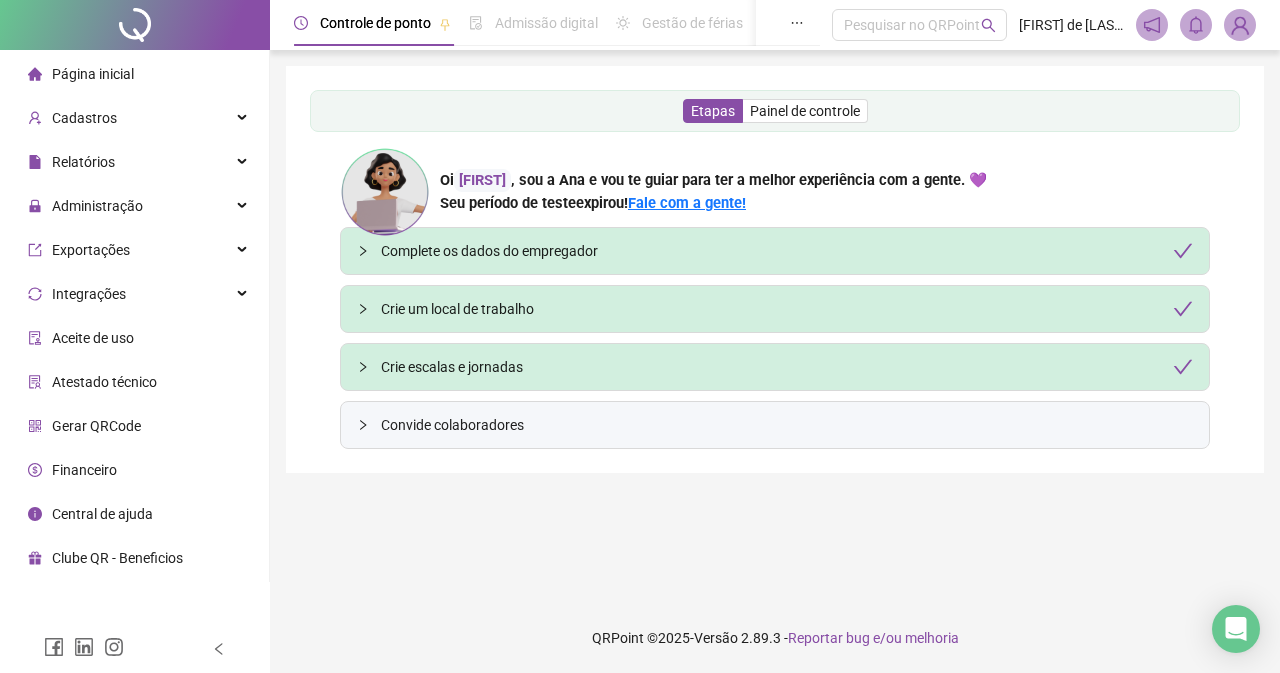 click on "Central de ajuda" at bounding box center [102, 514] 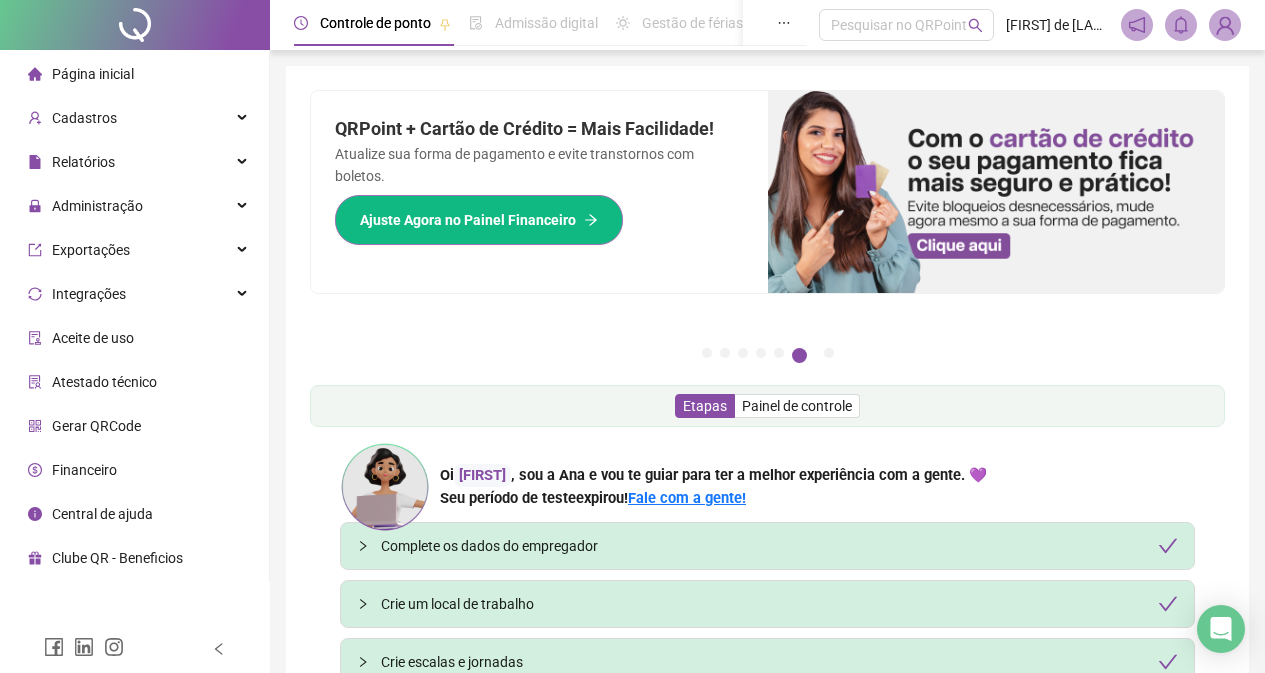 click on "Ajuste Agora no Painel Financeiro" at bounding box center (468, 220) 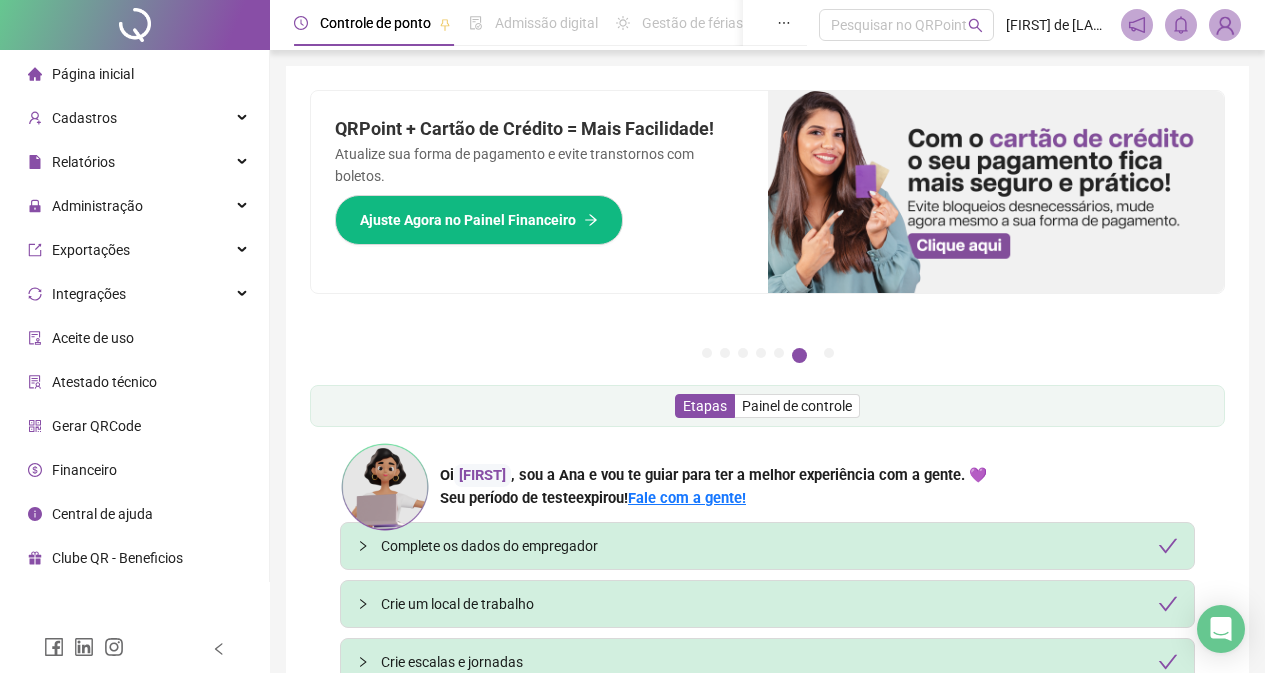 click on "Financeiro" at bounding box center [84, 470] 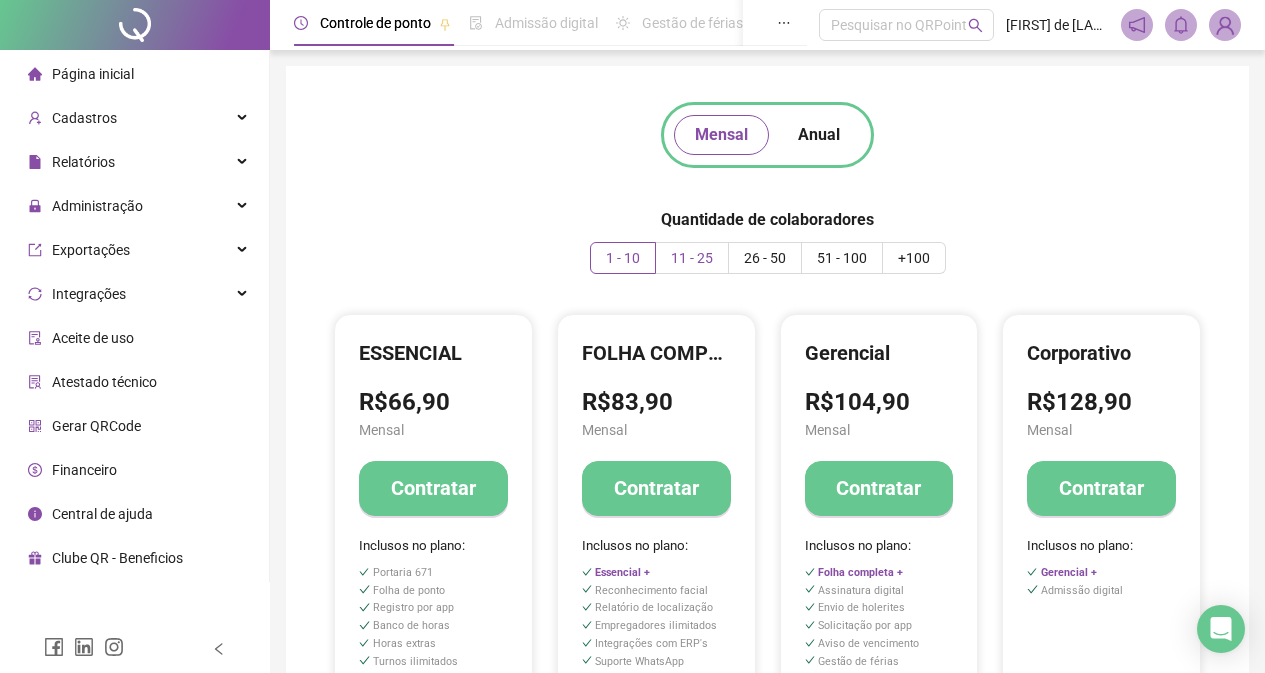 click on "11 - 25" at bounding box center [692, 258] 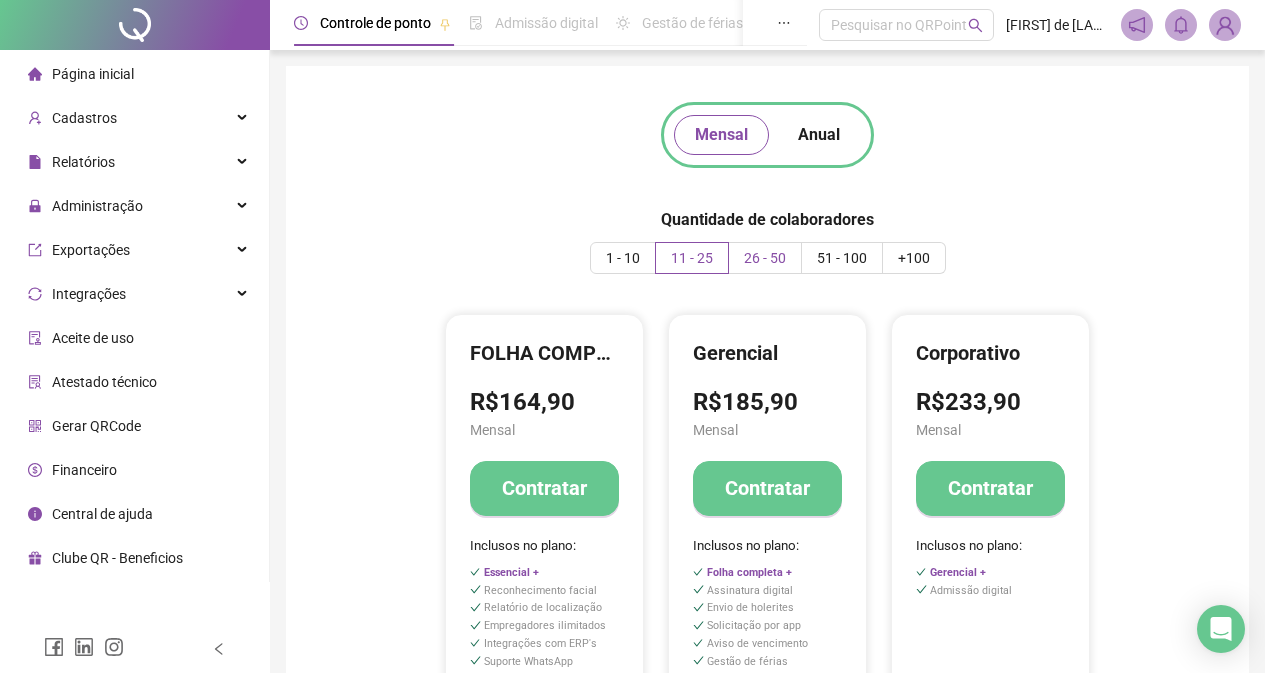 click on "26 - 50" at bounding box center [765, 258] 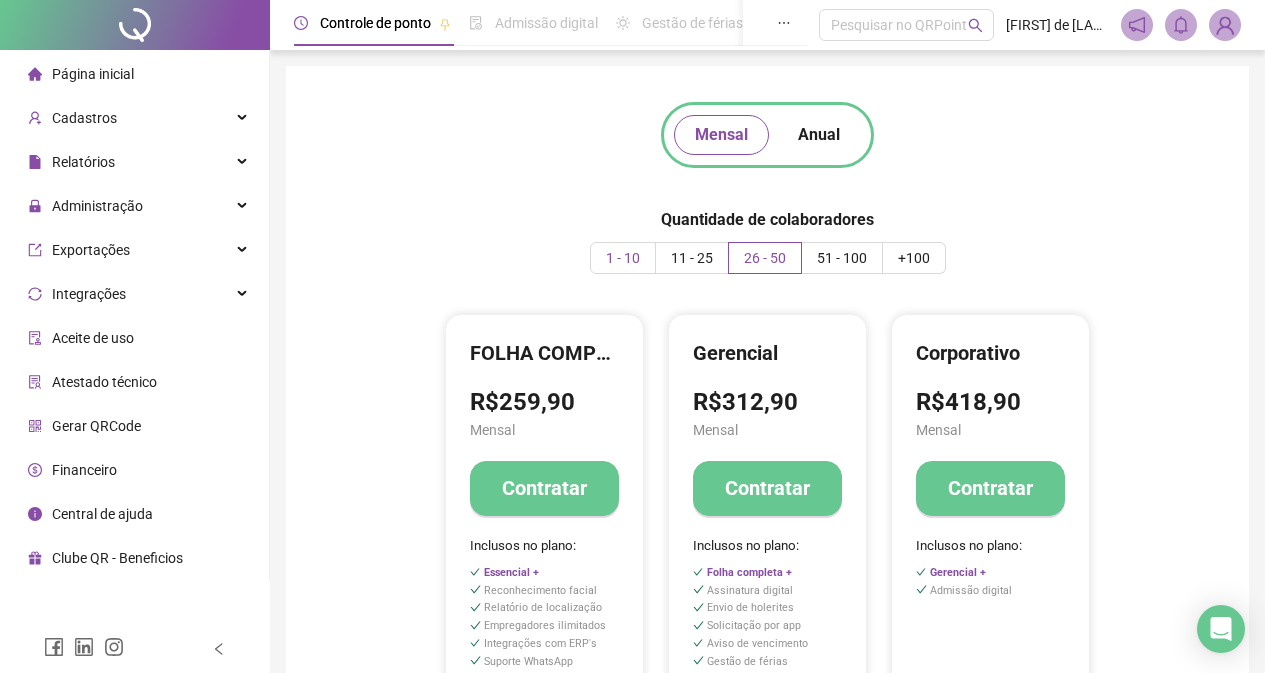click on "1 - 10" at bounding box center [623, 258] 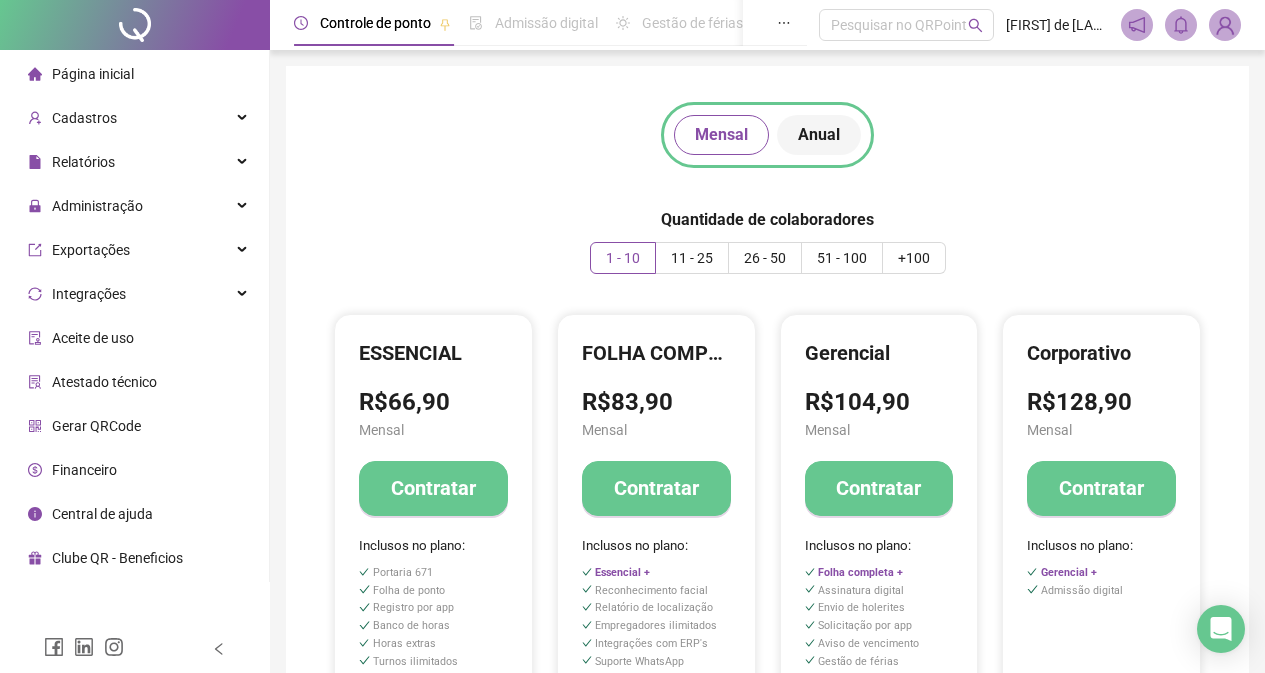 click on "Anual" at bounding box center [819, 135] 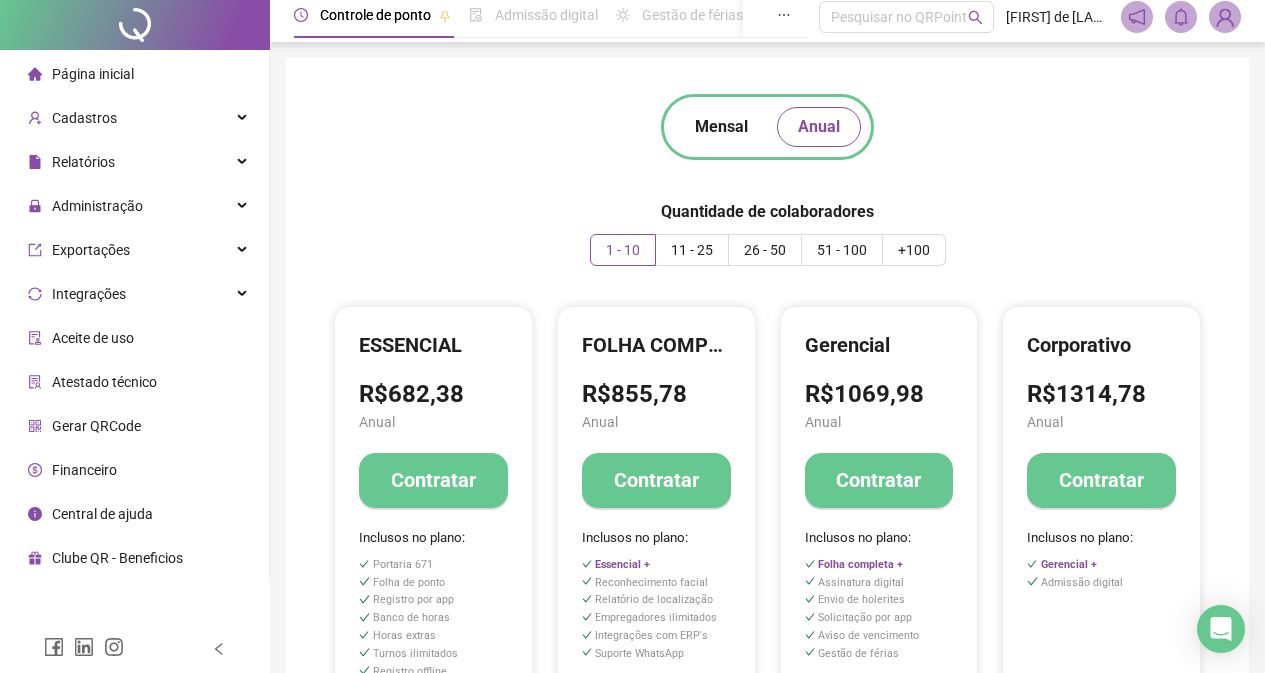 scroll, scrollTop: 0, scrollLeft: 0, axis: both 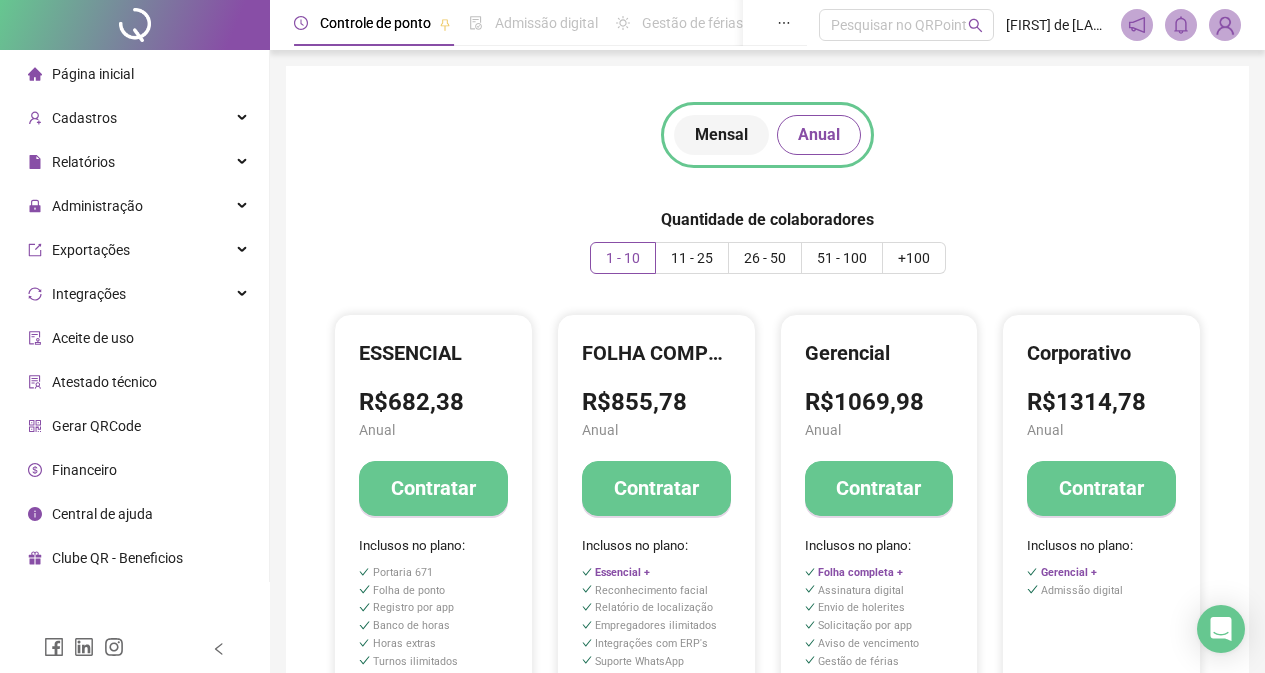 click on "Mensal" at bounding box center [721, 135] 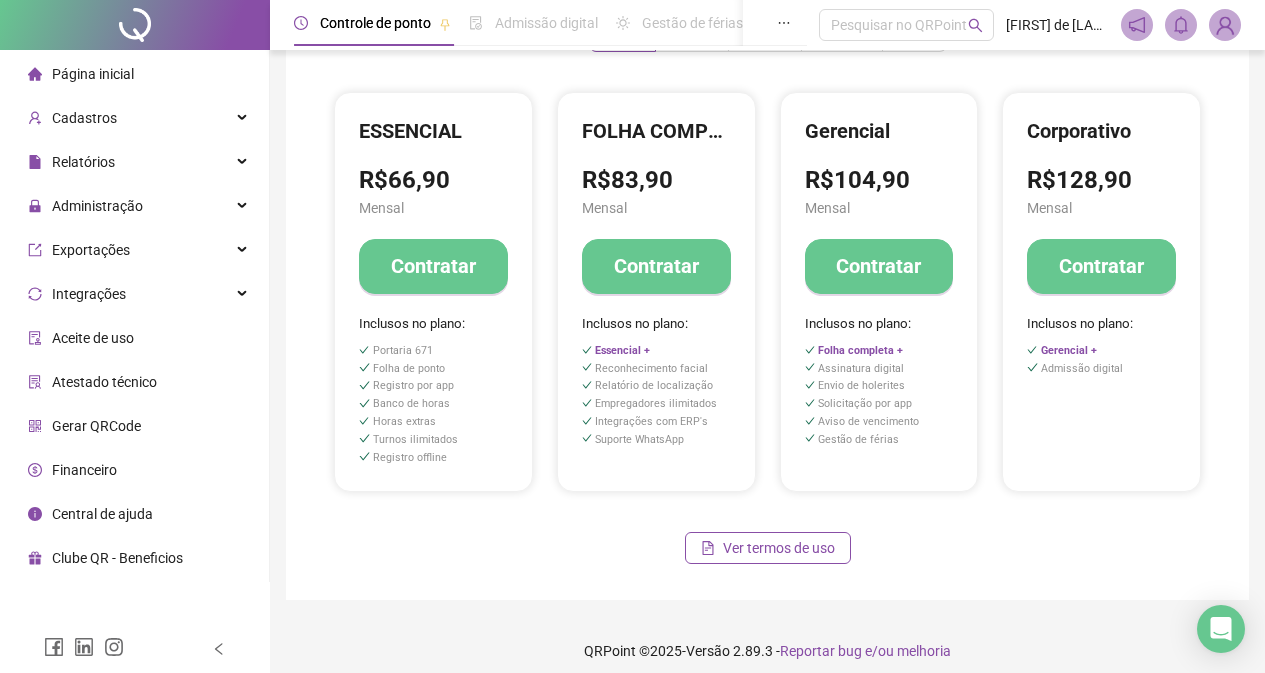 scroll, scrollTop: 235, scrollLeft: 0, axis: vertical 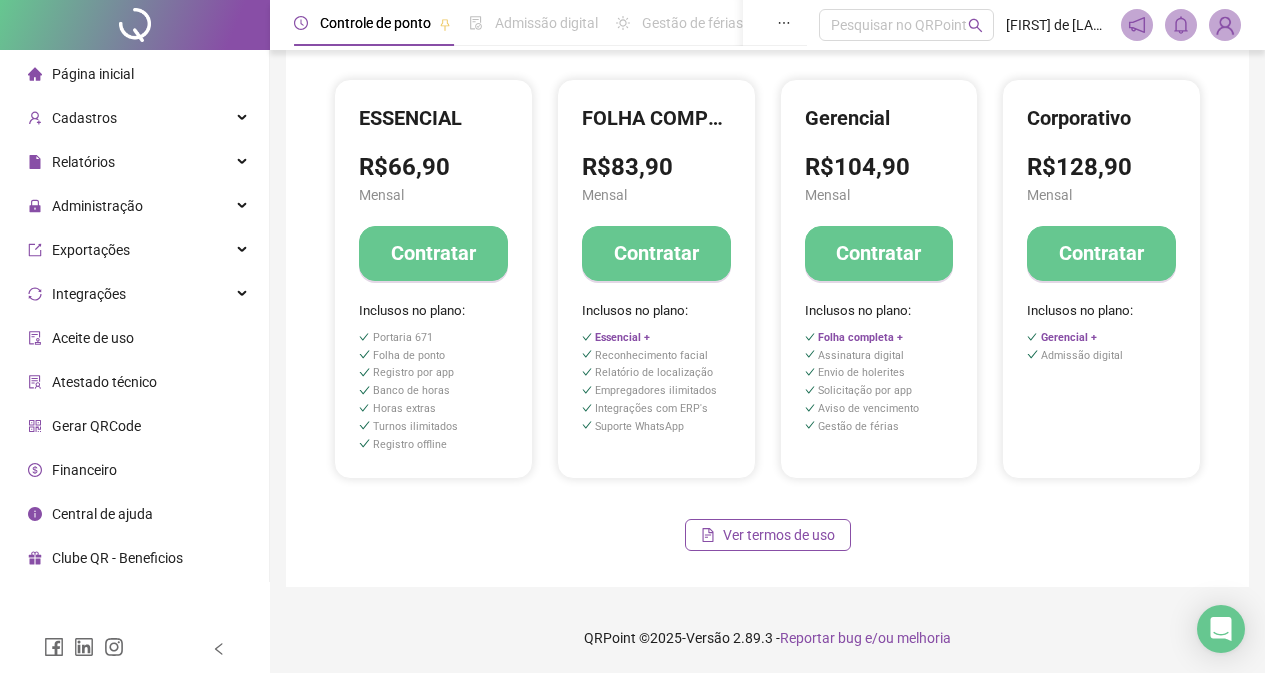 click on "Aceite de uso" at bounding box center (93, 338) 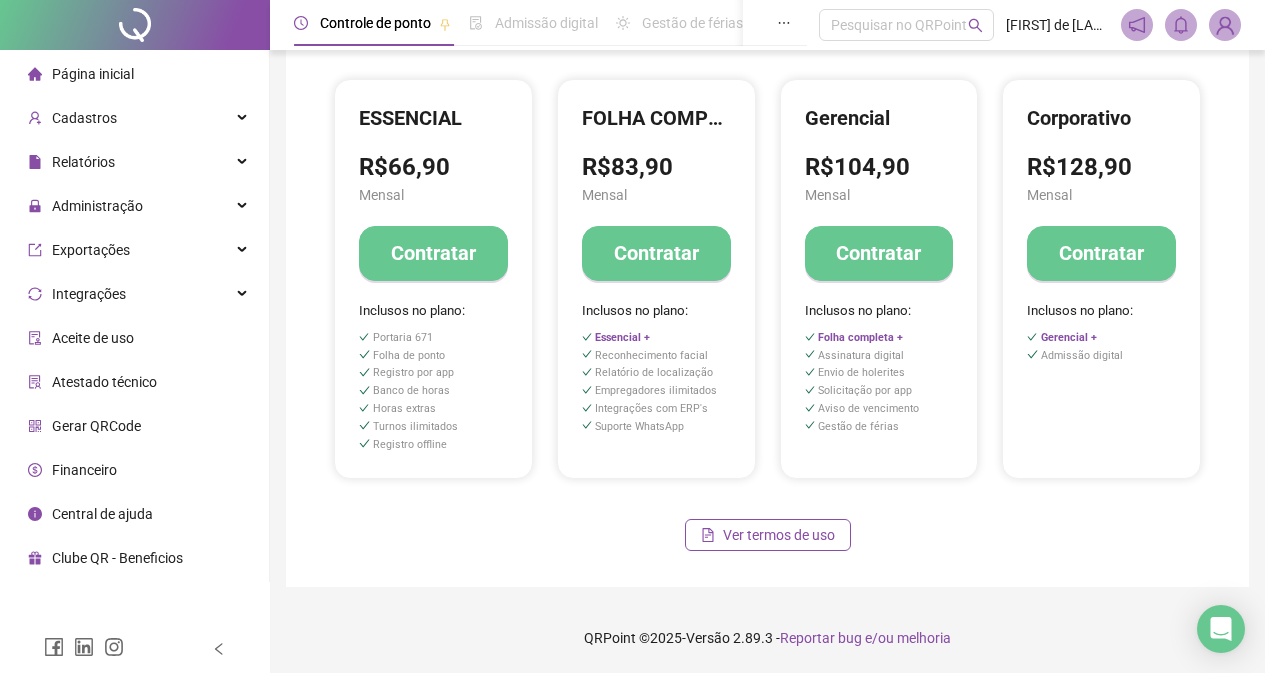 click on "Aceite de uso" at bounding box center (93, 338) 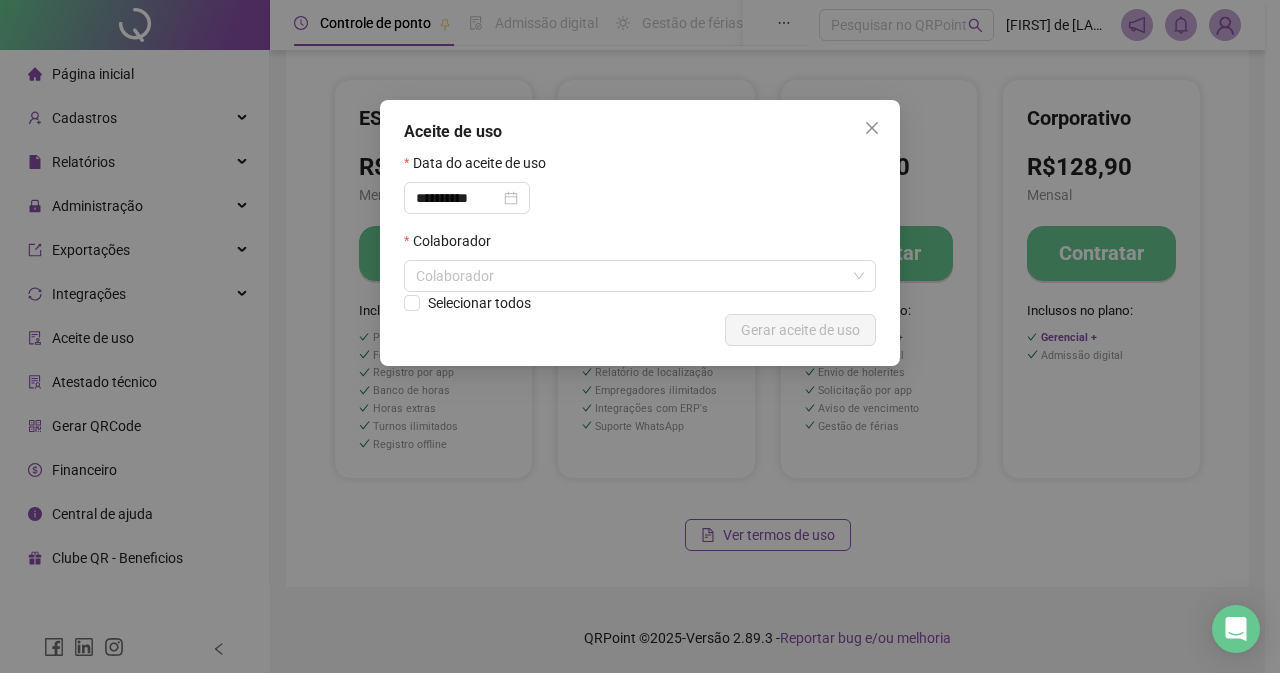 click on "**********" at bounding box center [640, 336] 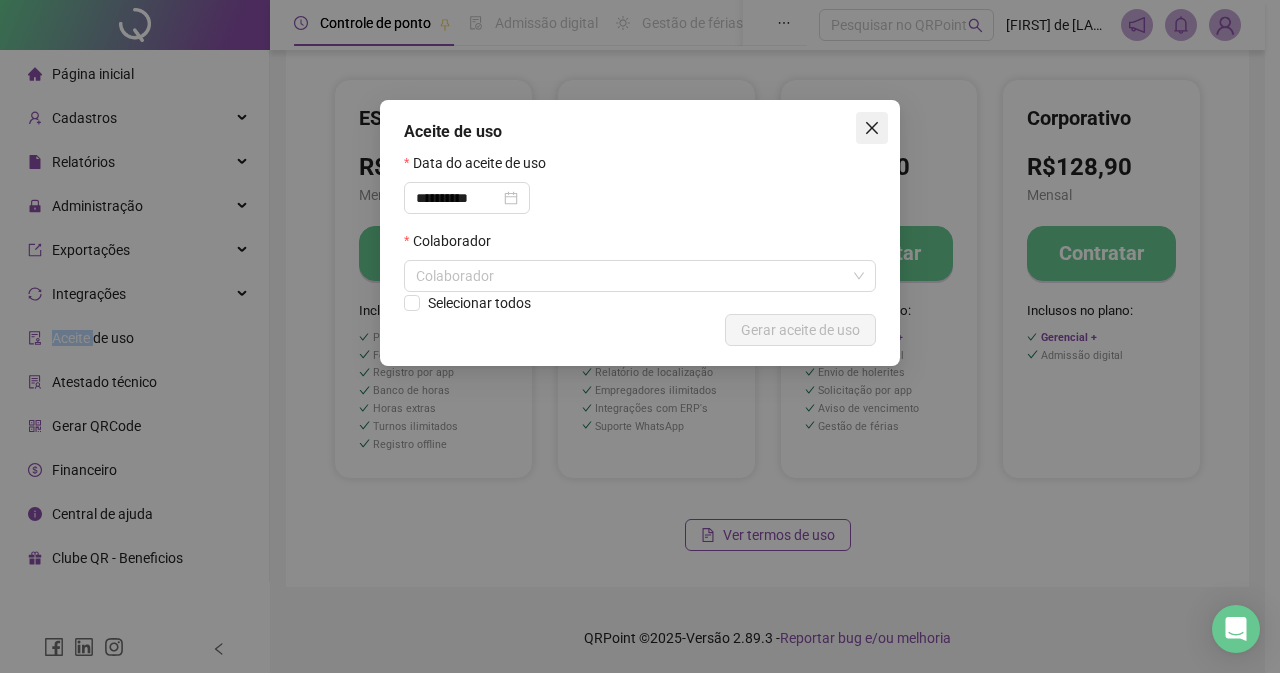 click at bounding box center (872, 128) 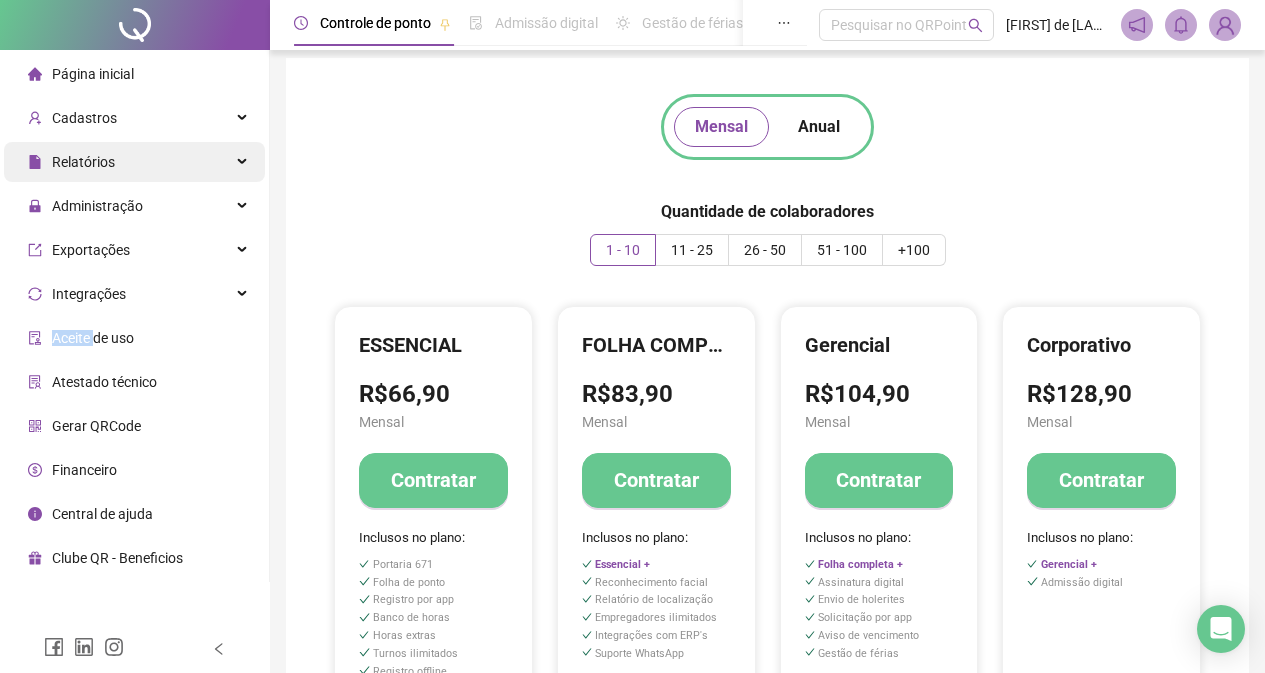scroll, scrollTop: 0, scrollLeft: 0, axis: both 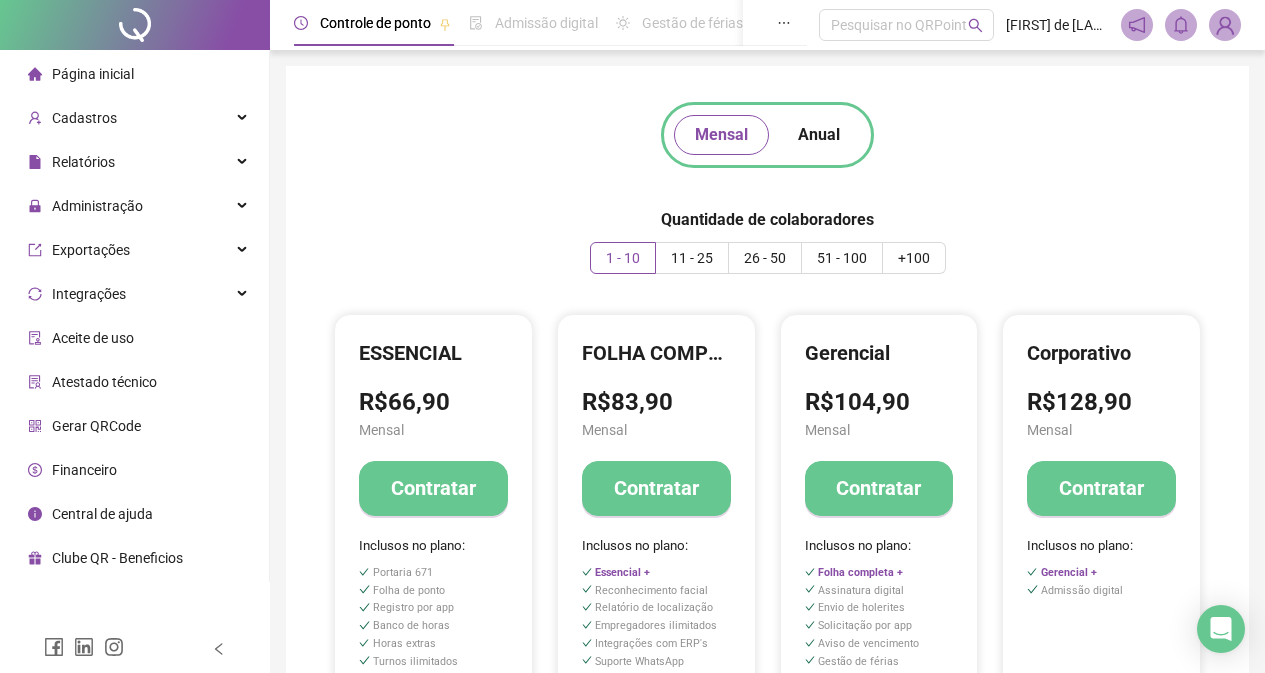 click on "Página inicial" at bounding box center (81, 74) 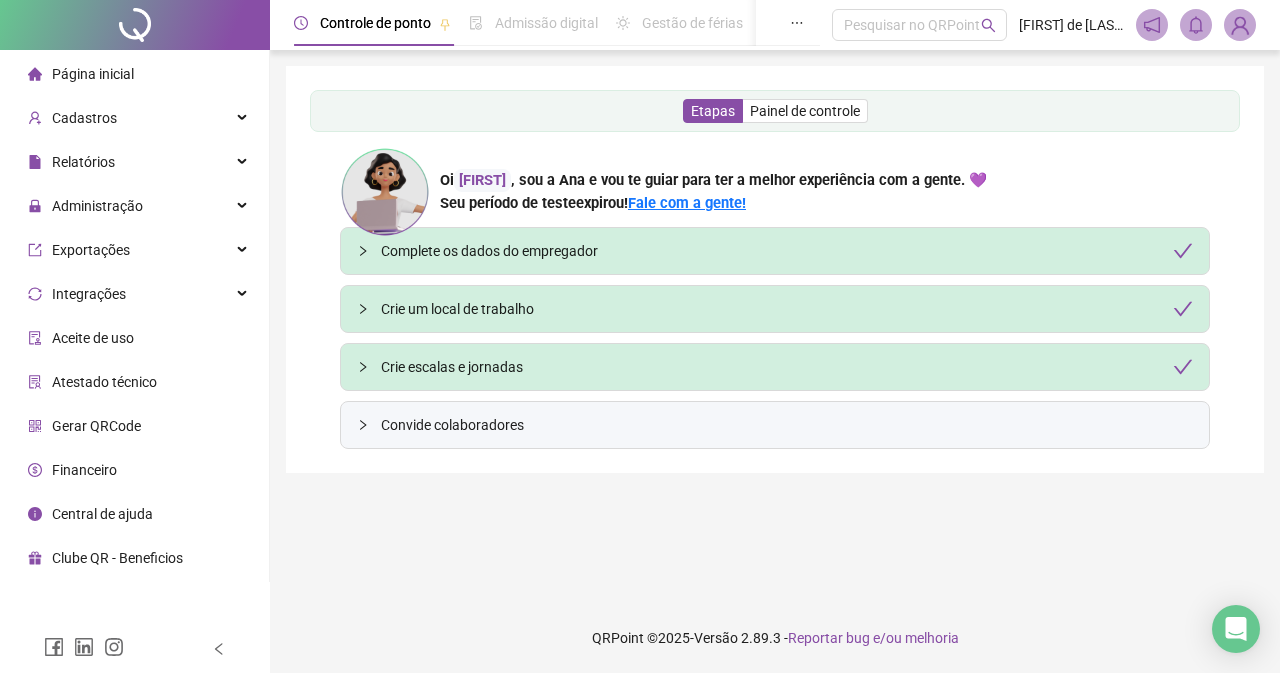 click on "Convide colaboradores" at bounding box center [775, 425] 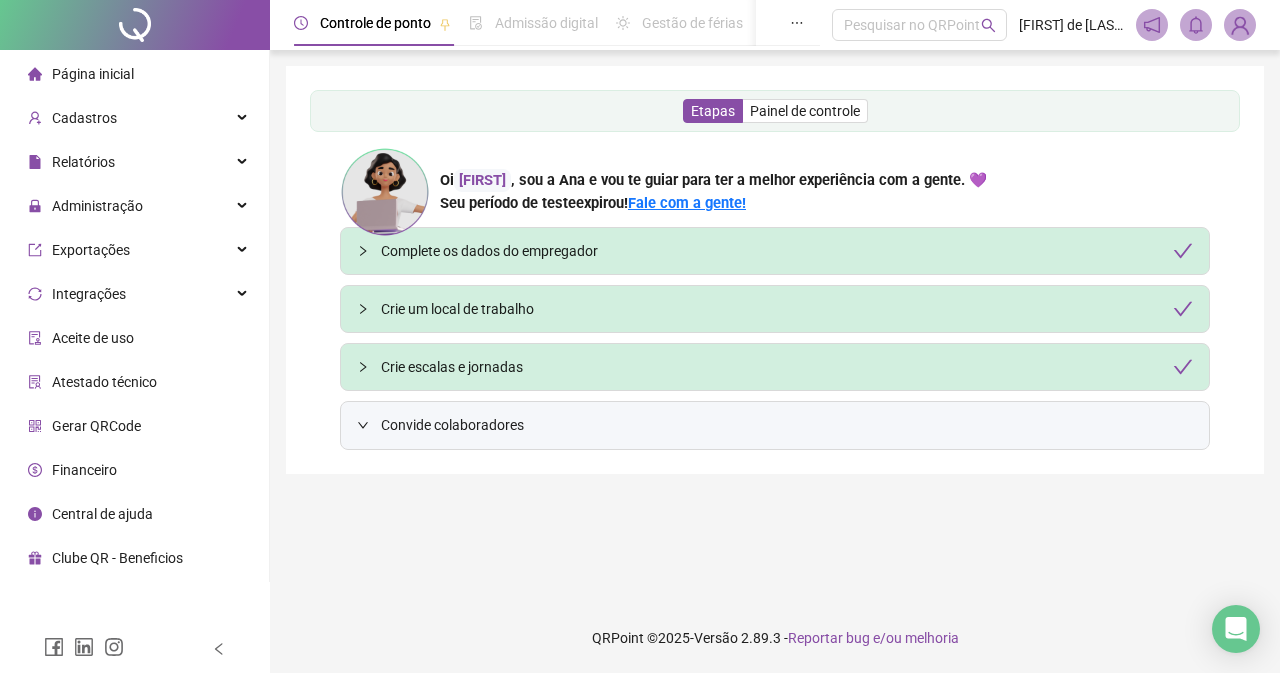click on "Convide colaboradores" at bounding box center [775, 425] 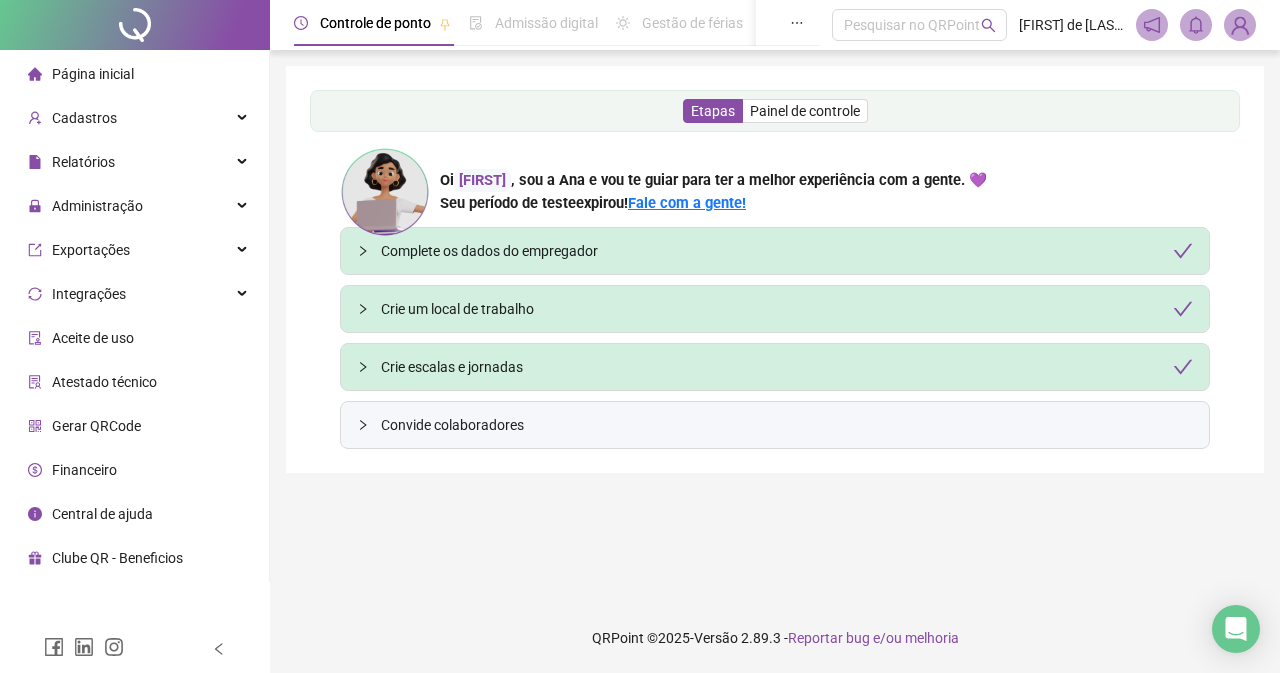 click on "Convide colaboradores" at bounding box center [787, 425] 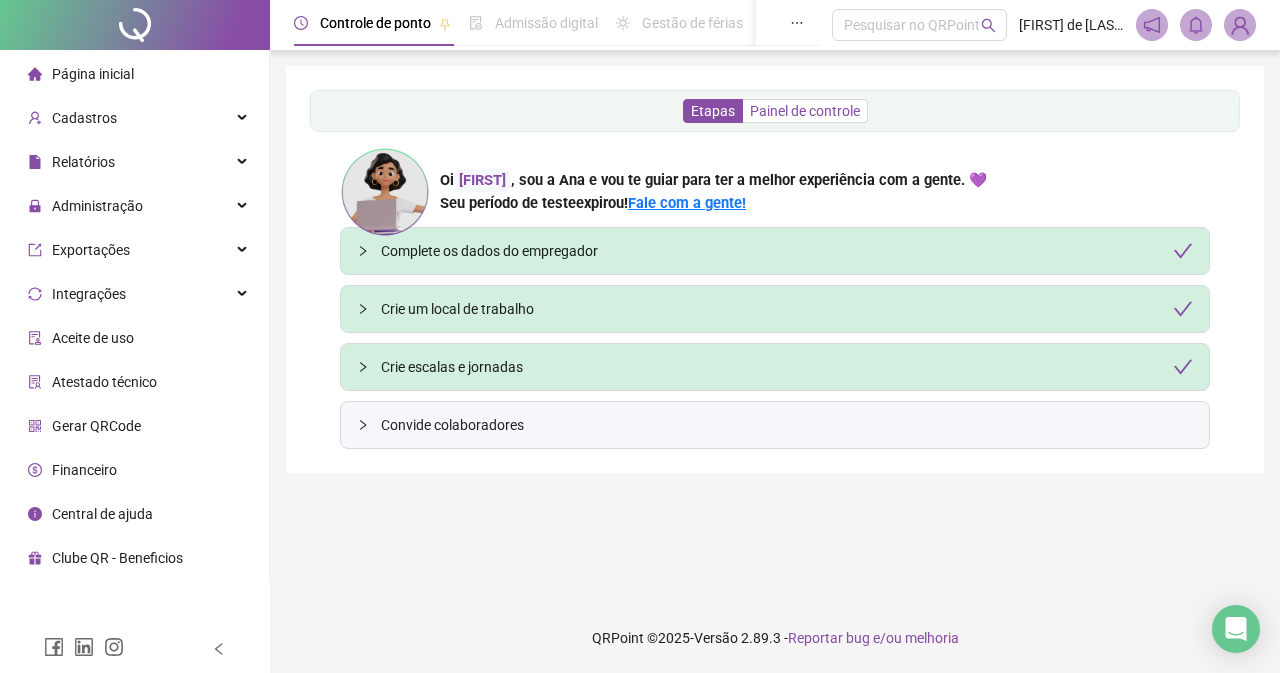 click on "Painel de controle" at bounding box center (805, 111) 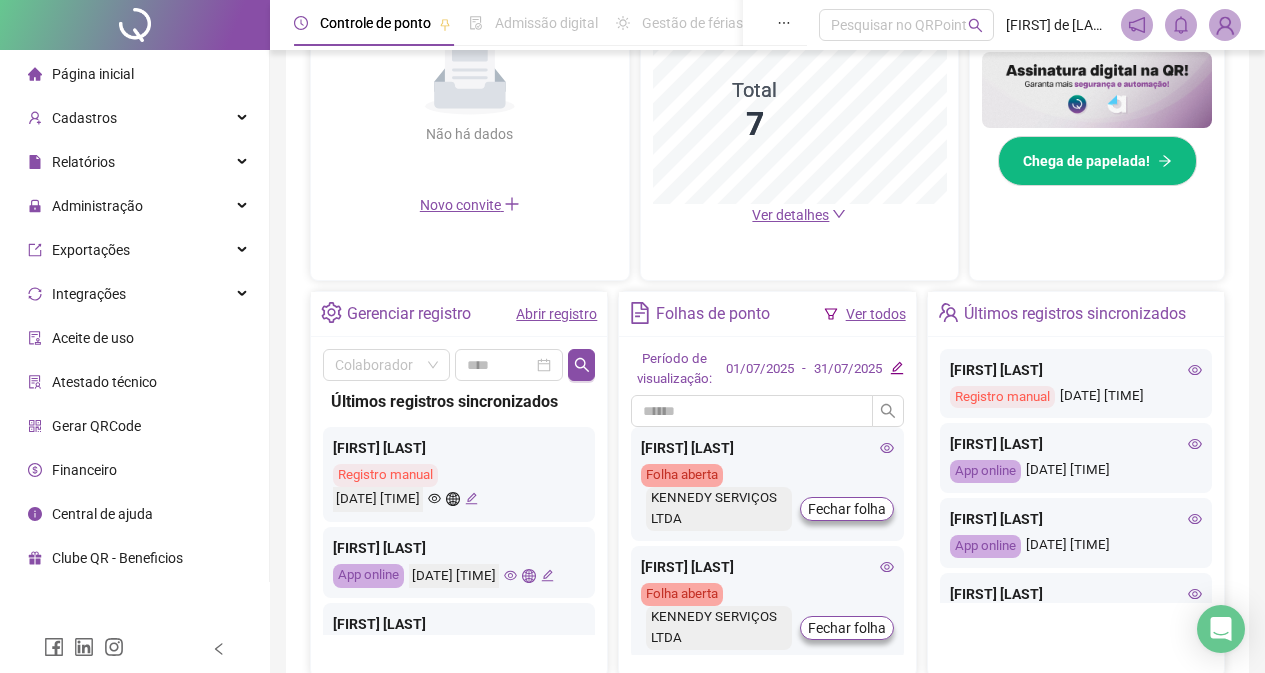 scroll, scrollTop: 600, scrollLeft: 0, axis: vertical 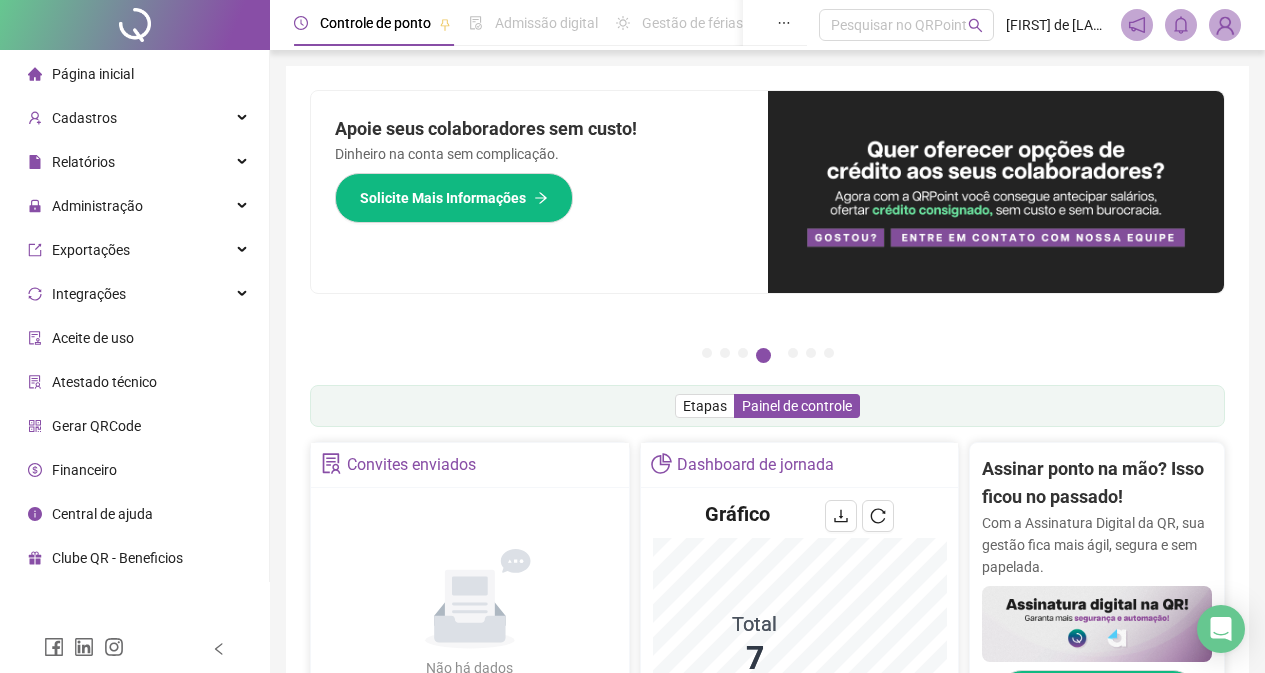 click on "Atestado técnico" at bounding box center (104, 382) 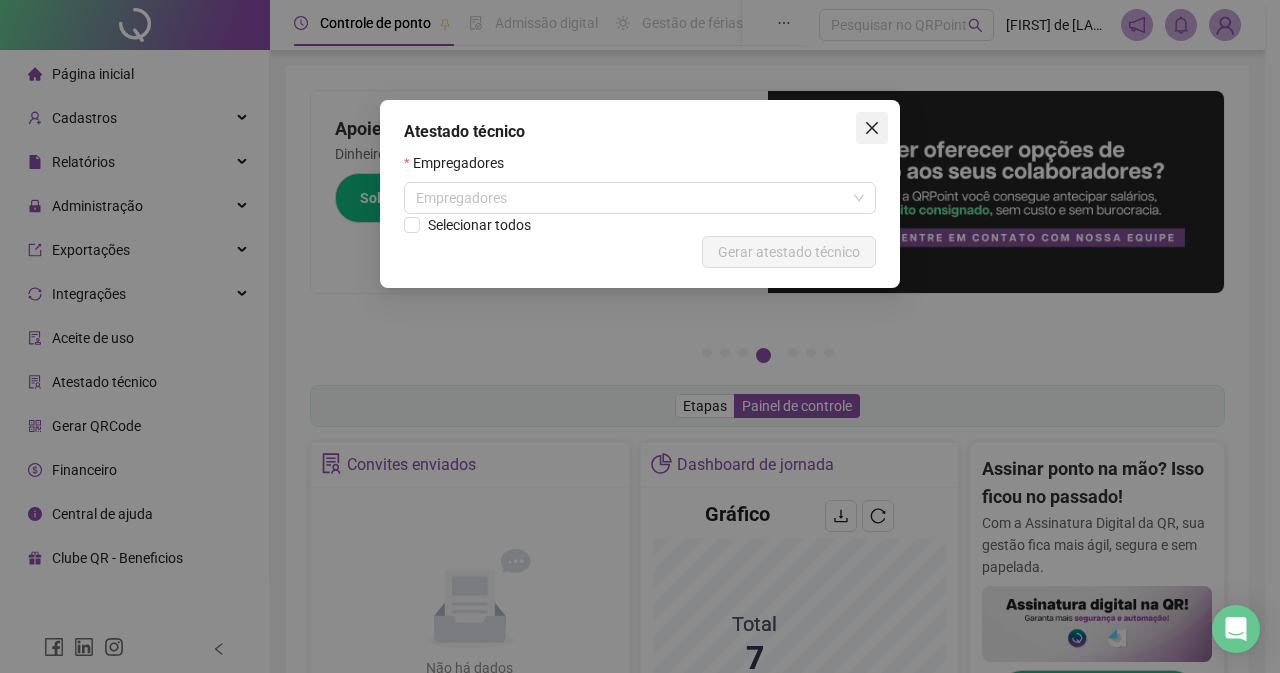 click 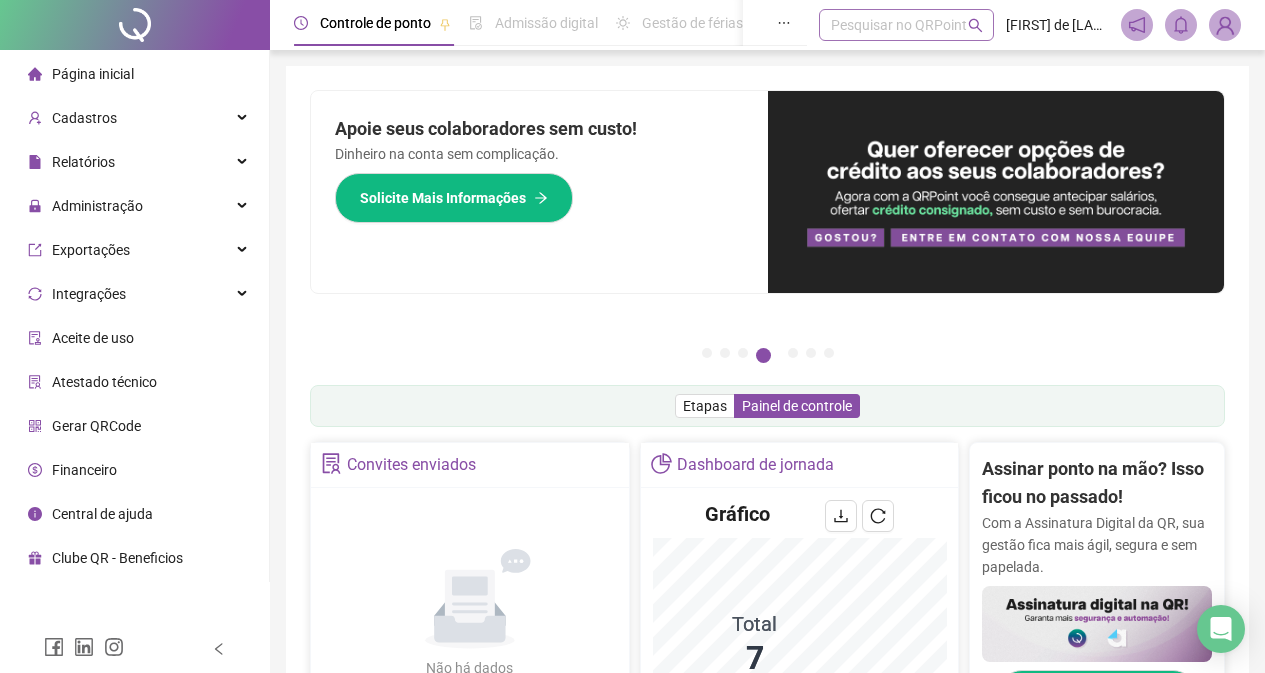 click on "Pesquisar no QRPoint" at bounding box center (906, 25) 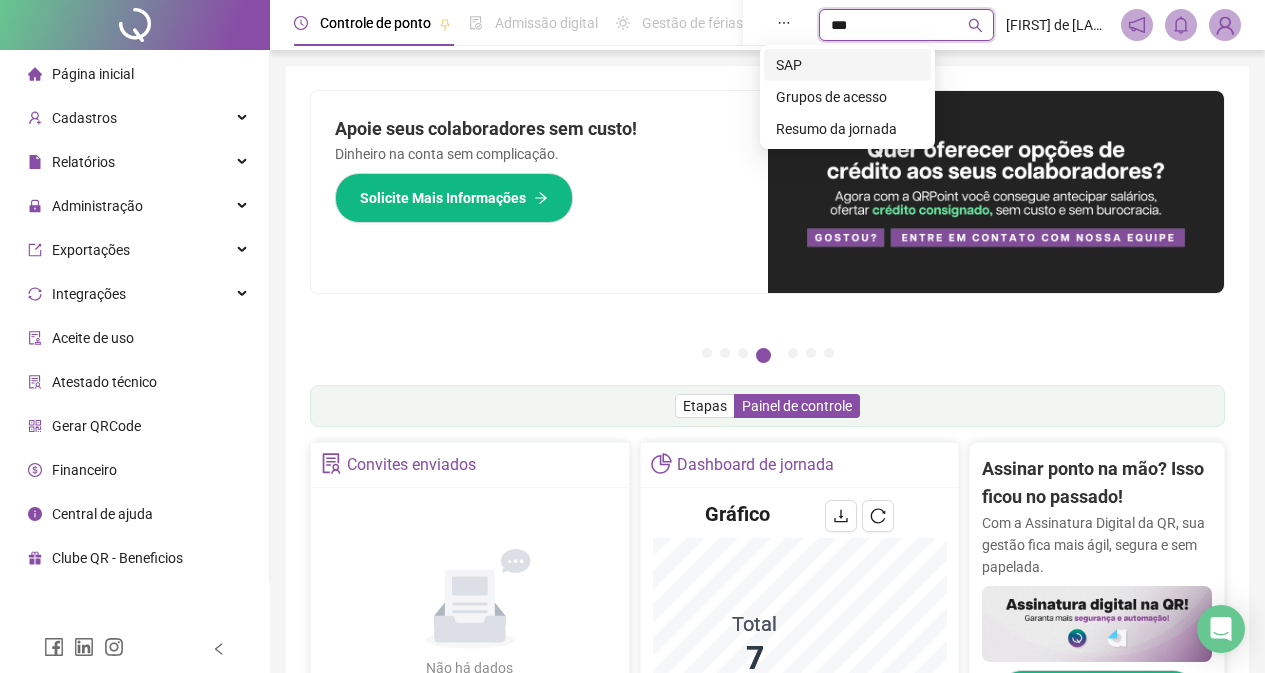 type on "****" 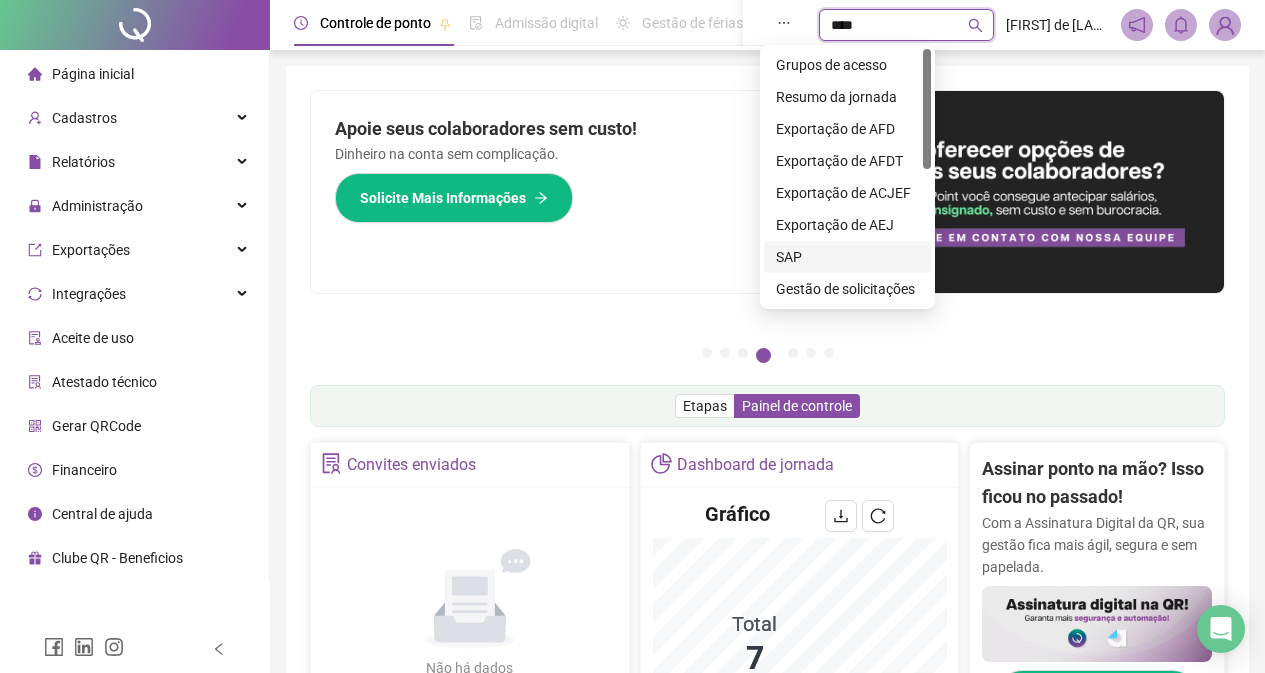 click on "SAP" at bounding box center [847, 257] 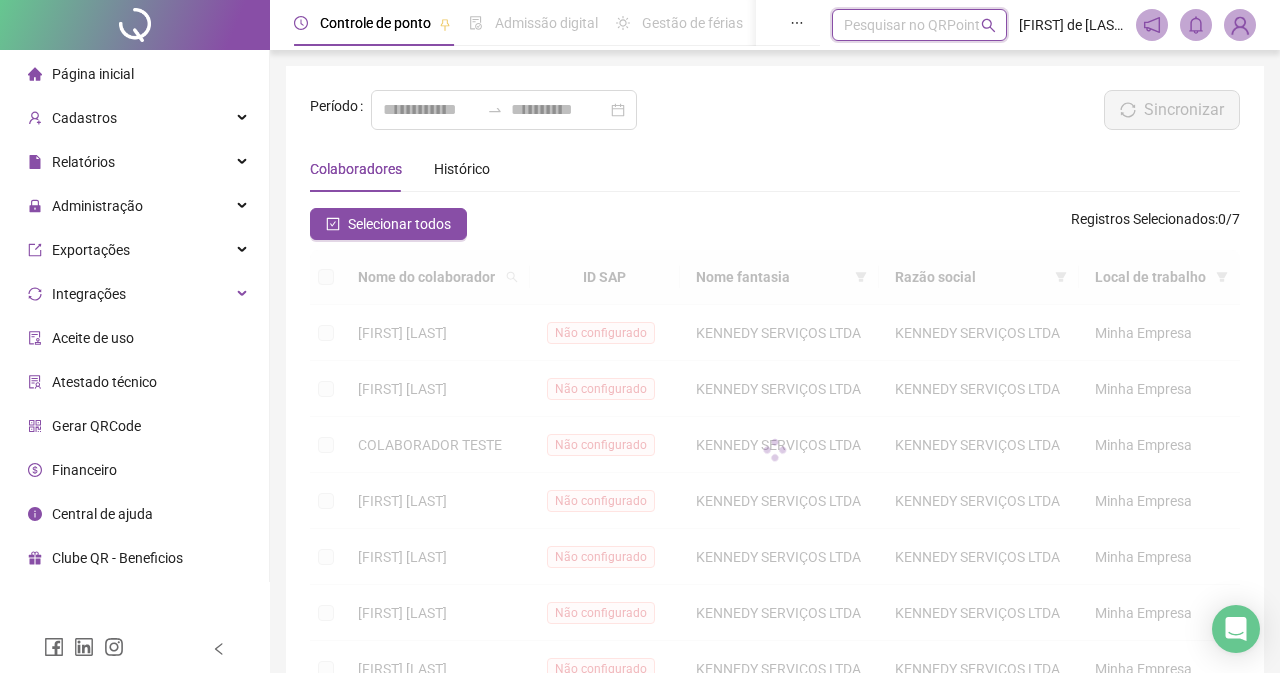 type on "**********" 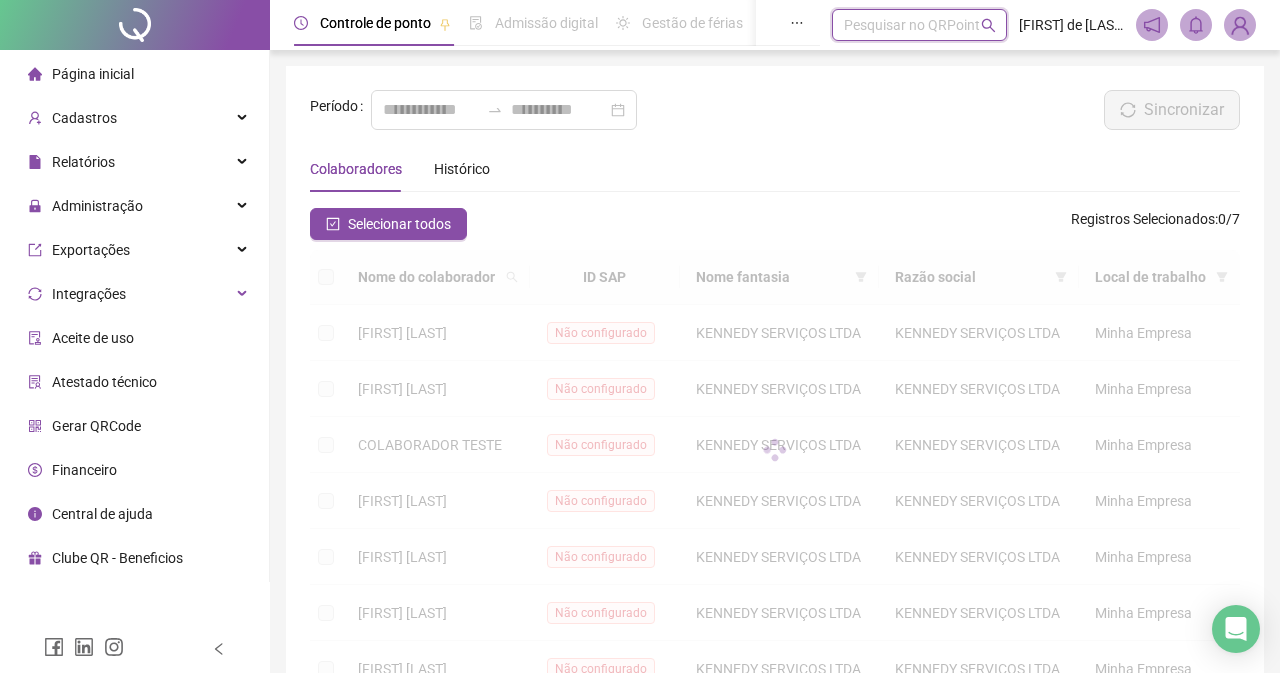 type on "**********" 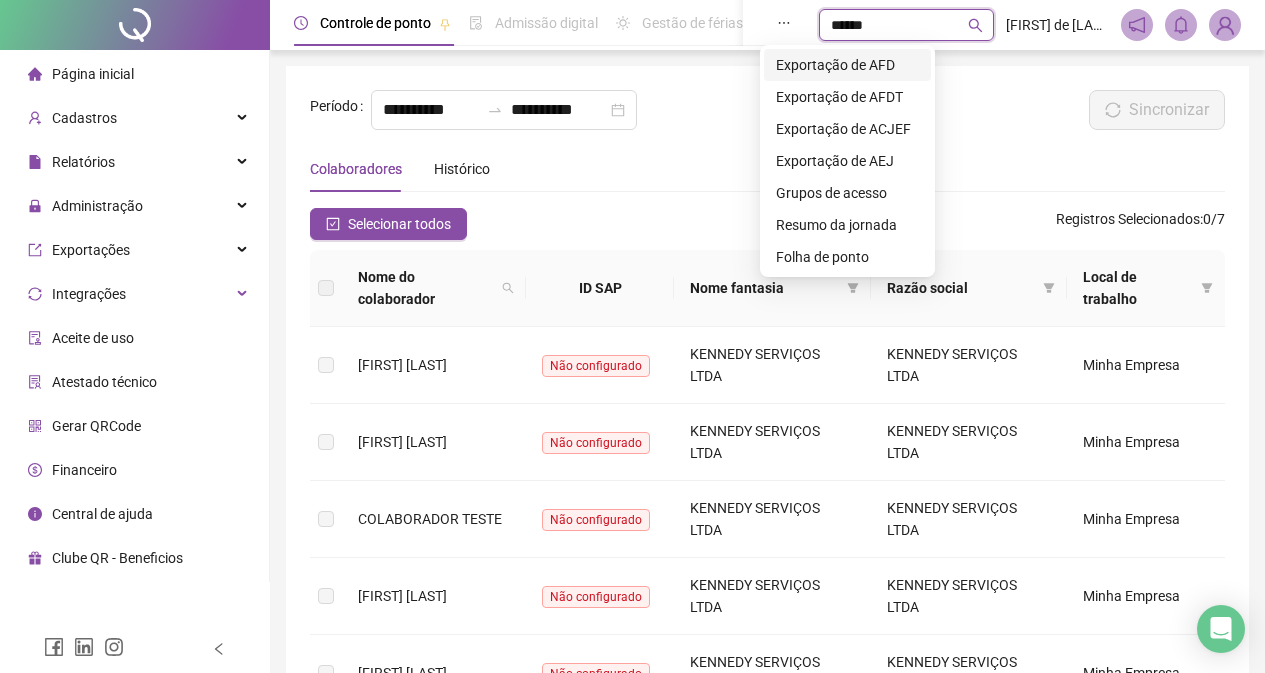 type on "*******" 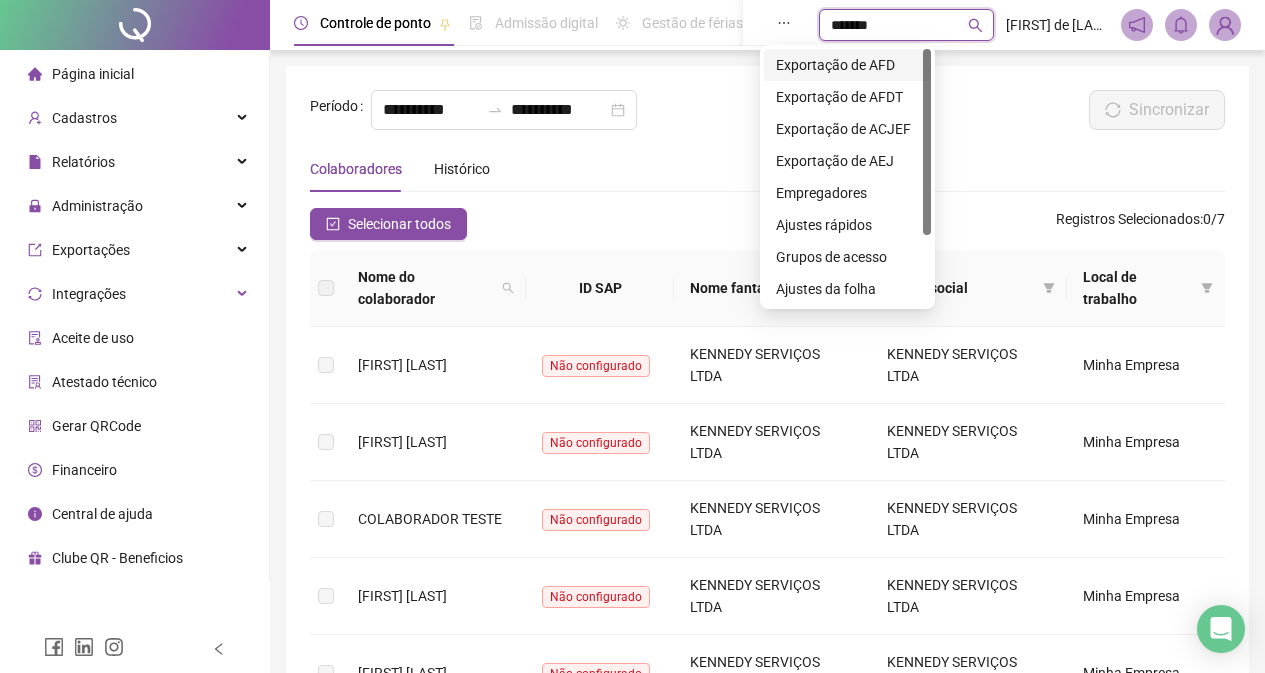 click 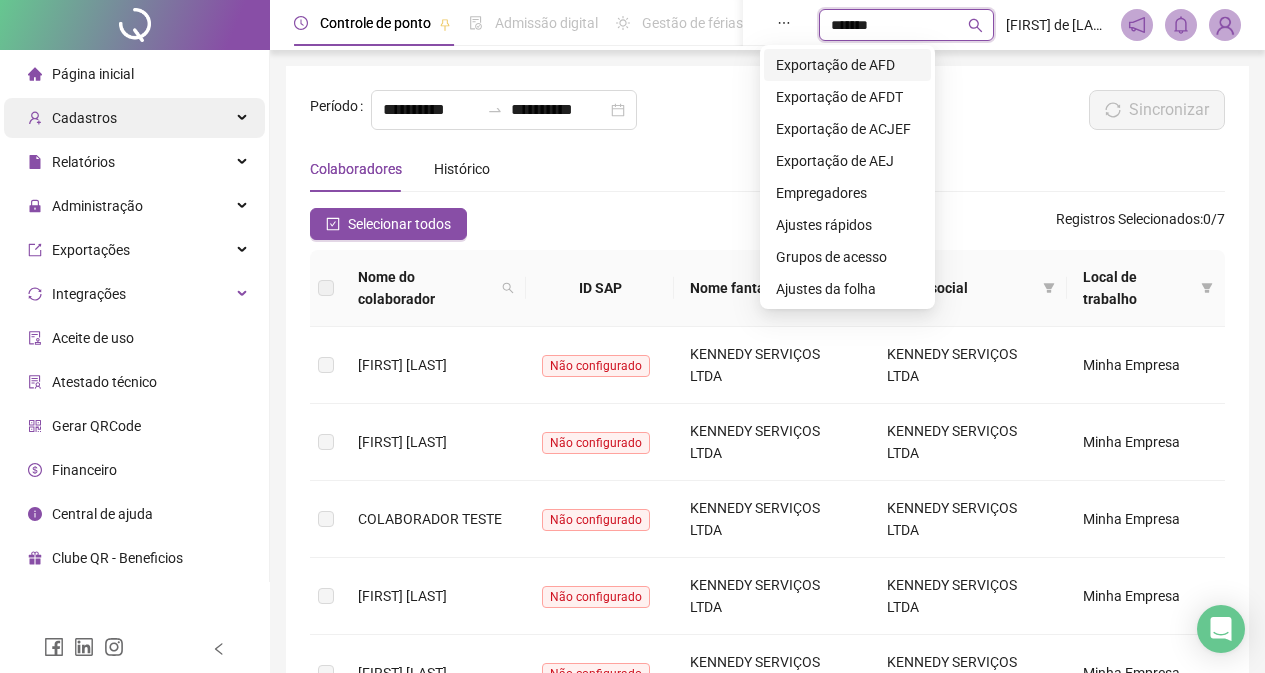 type 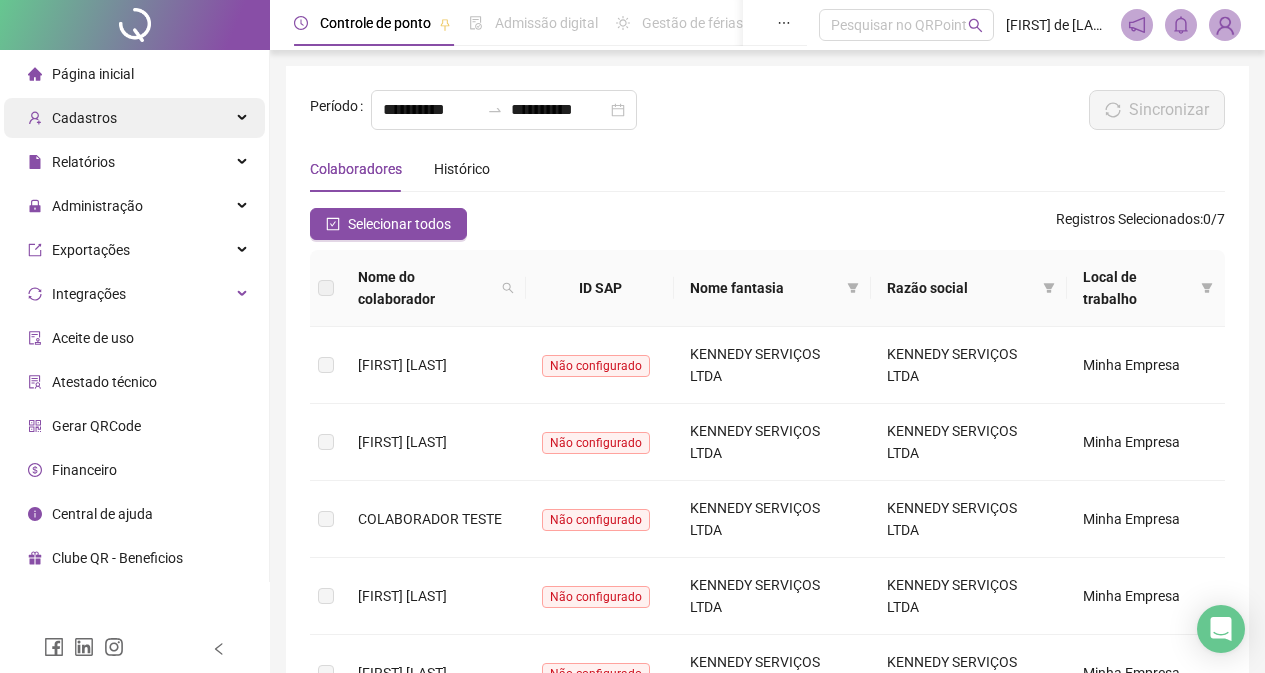 click on "Cadastros" at bounding box center (134, 118) 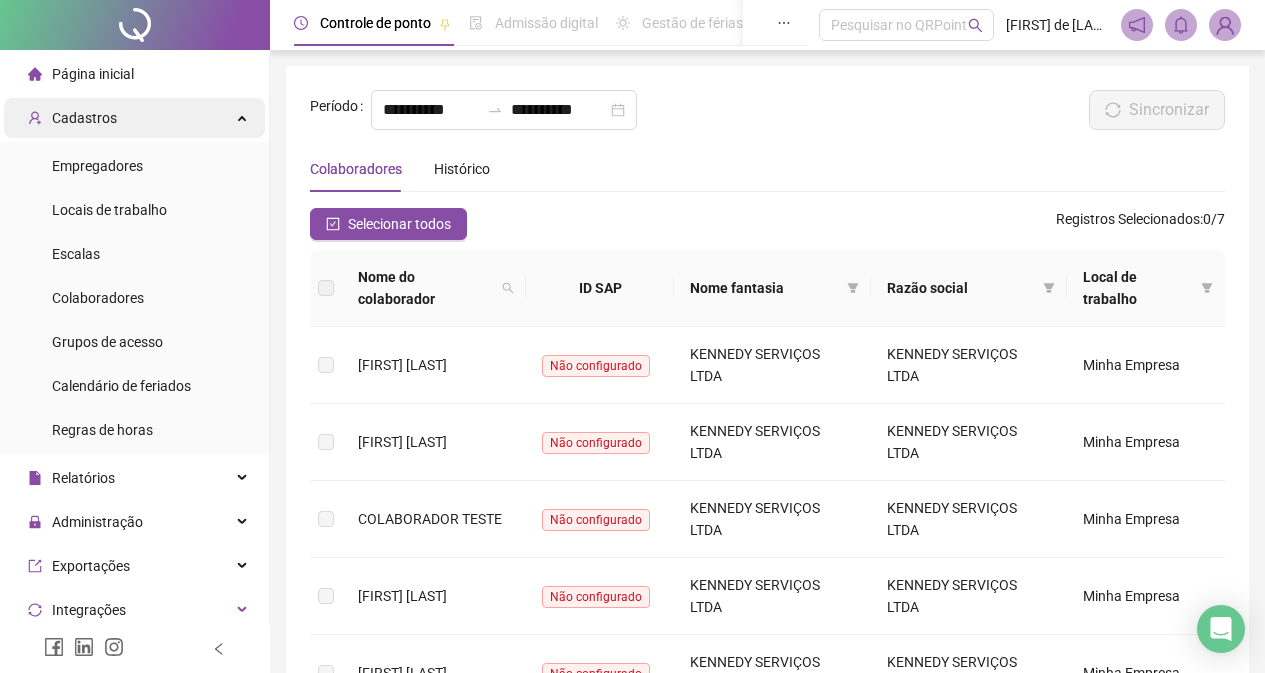 click on "Cadastros" at bounding box center [134, 118] 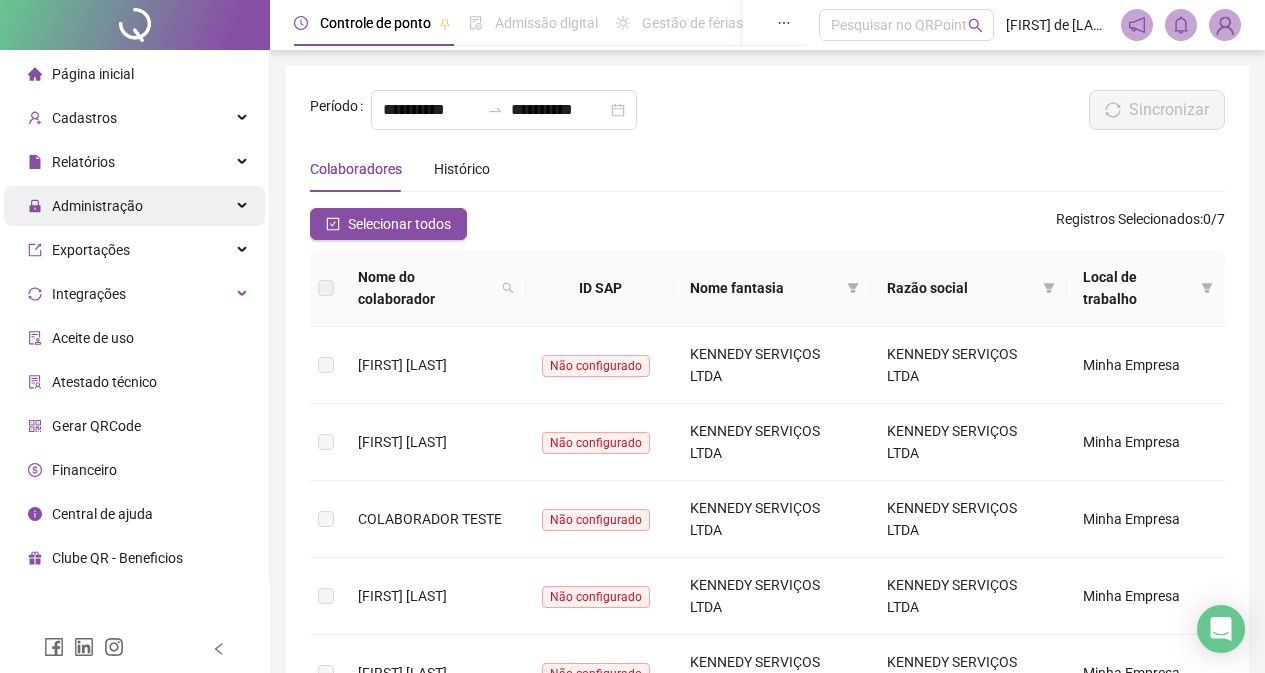 click on "Administração" at bounding box center [97, 206] 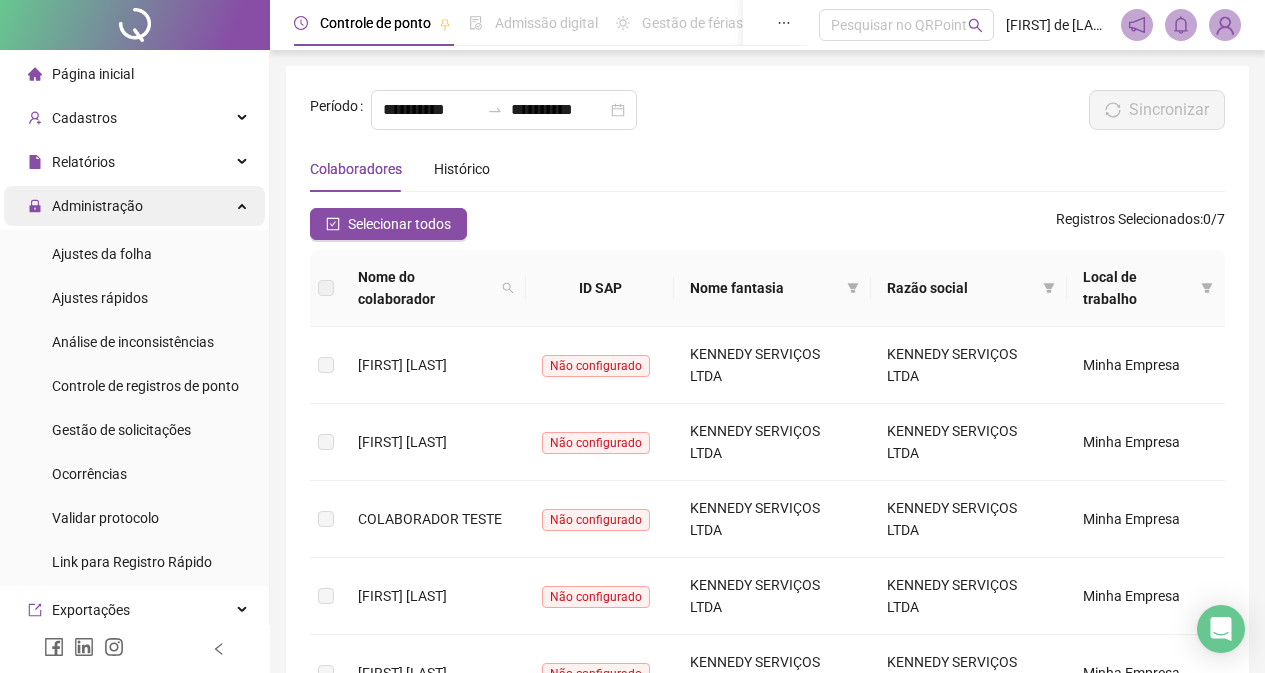 click on "Administração" at bounding box center (97, 206) 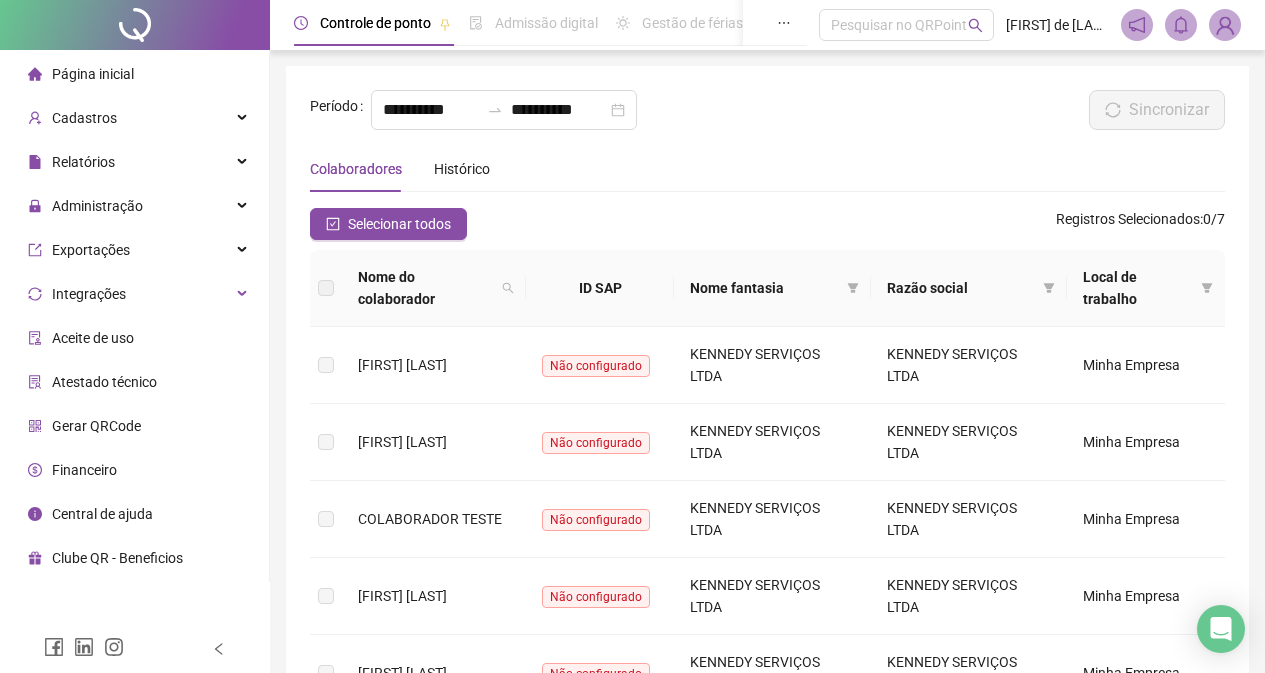 click at bounding box center (135, 649) 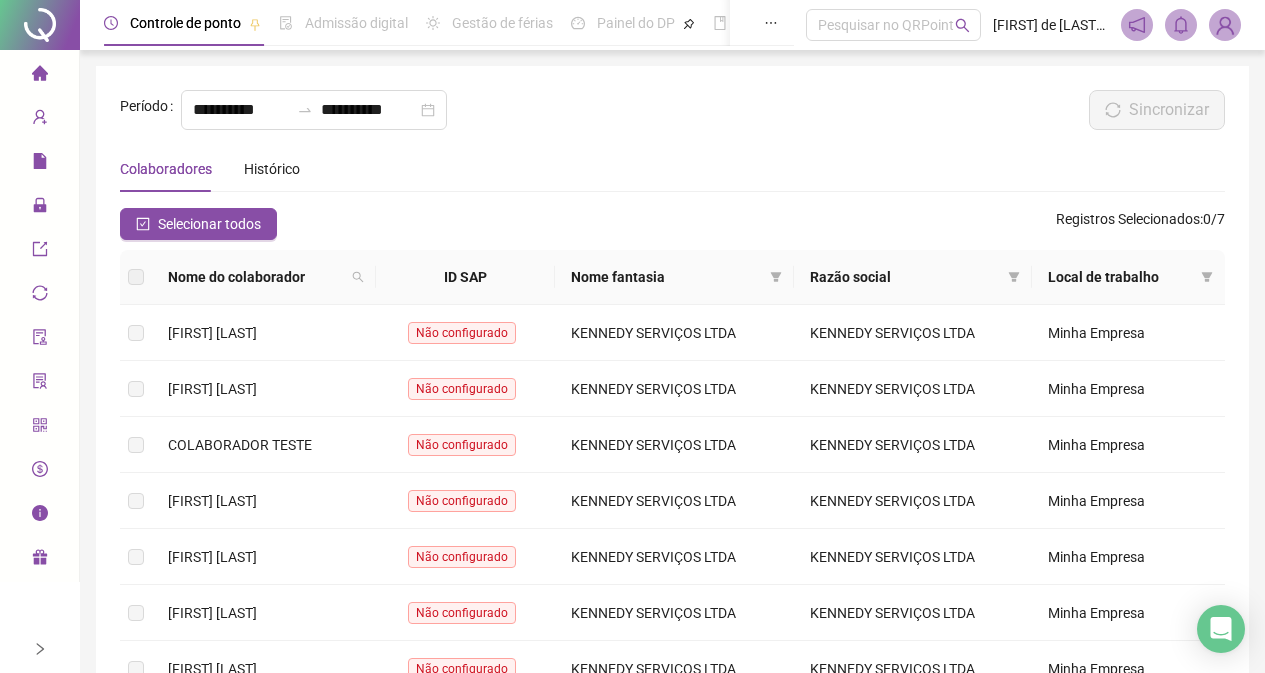 click 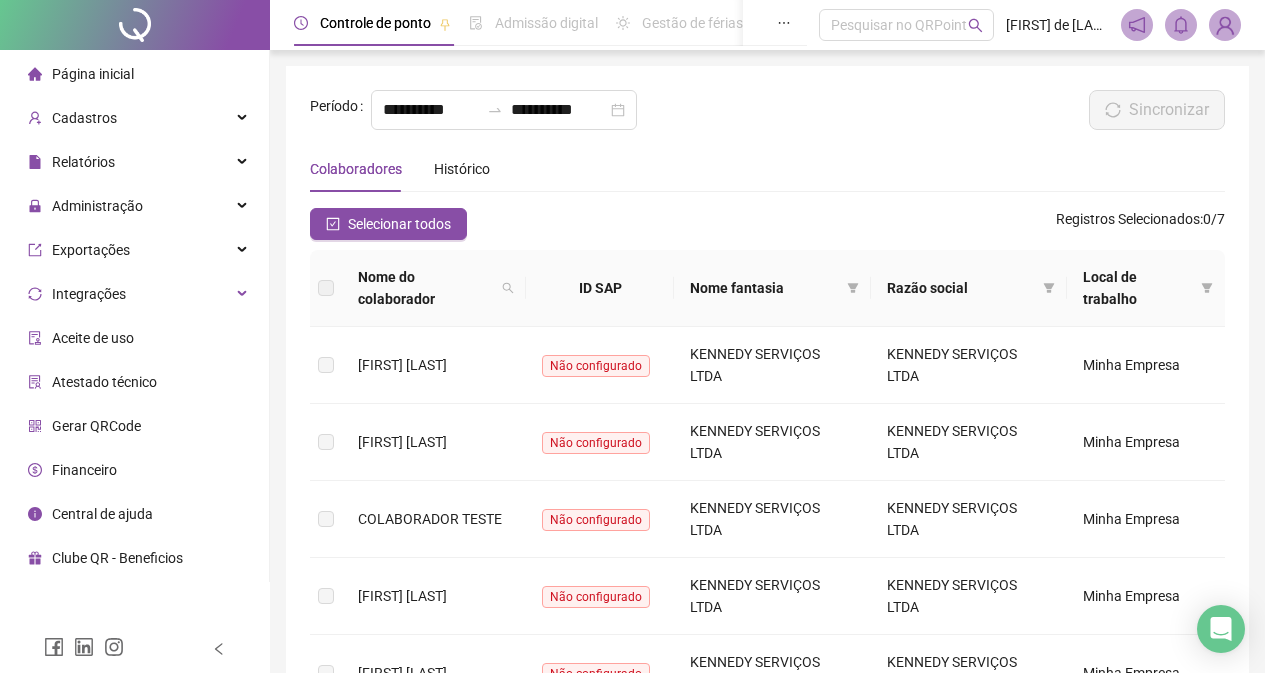 click on "Financeiro" at bounding box center [84, 470] 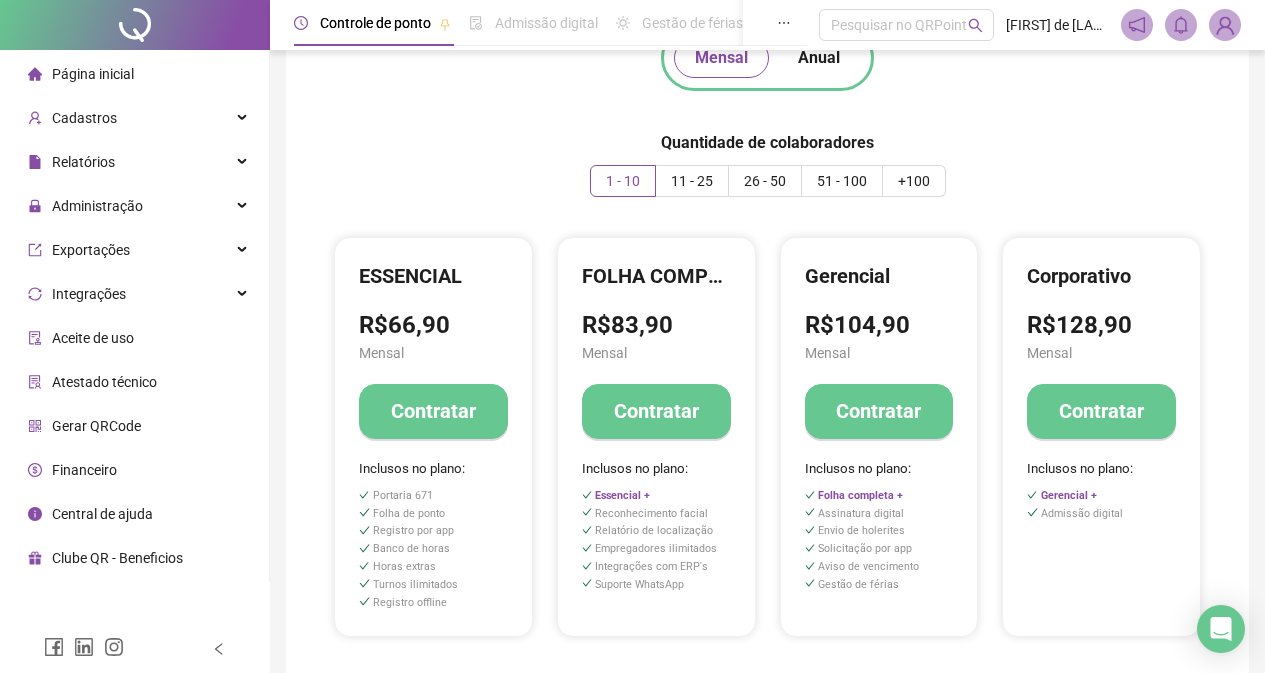 scroll, scrollTop: 235, scrollLeft: 0, axis: vertical 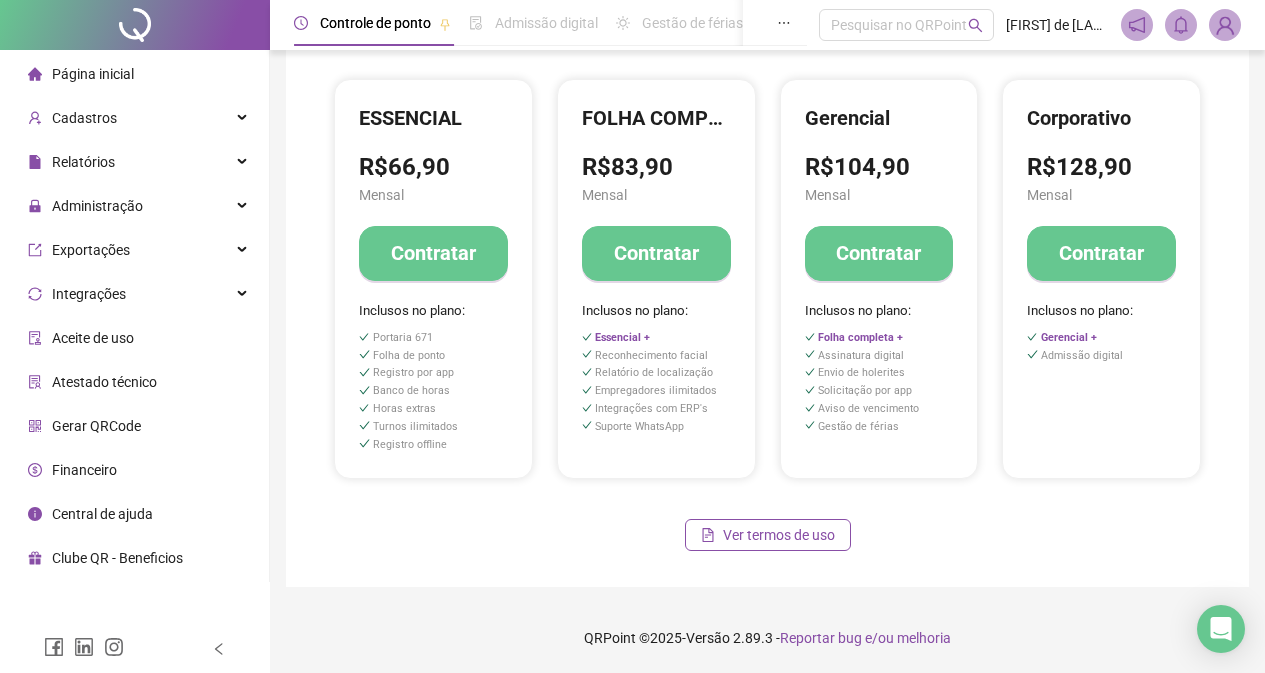 click on "Contratar" at bounding box center (656, 253) 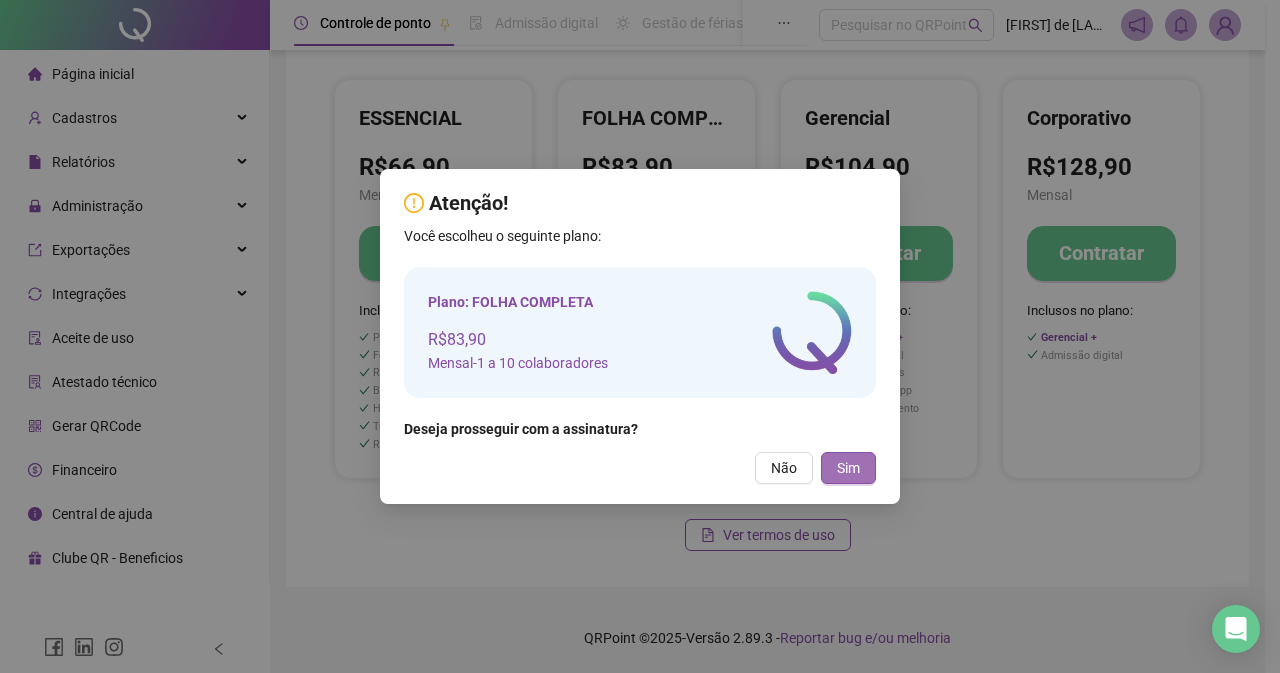 click on "Sim" at bounding box center (848, 468) 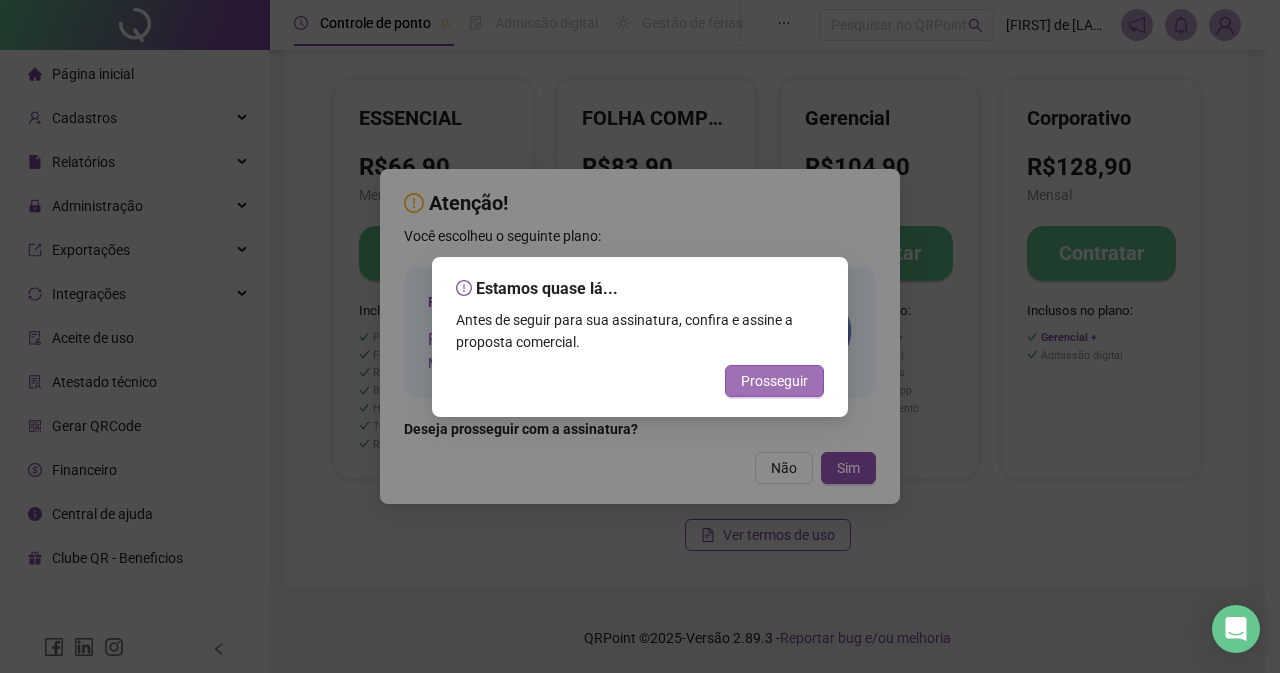 click on "Prosseguir" at bounding box center [774, 381] 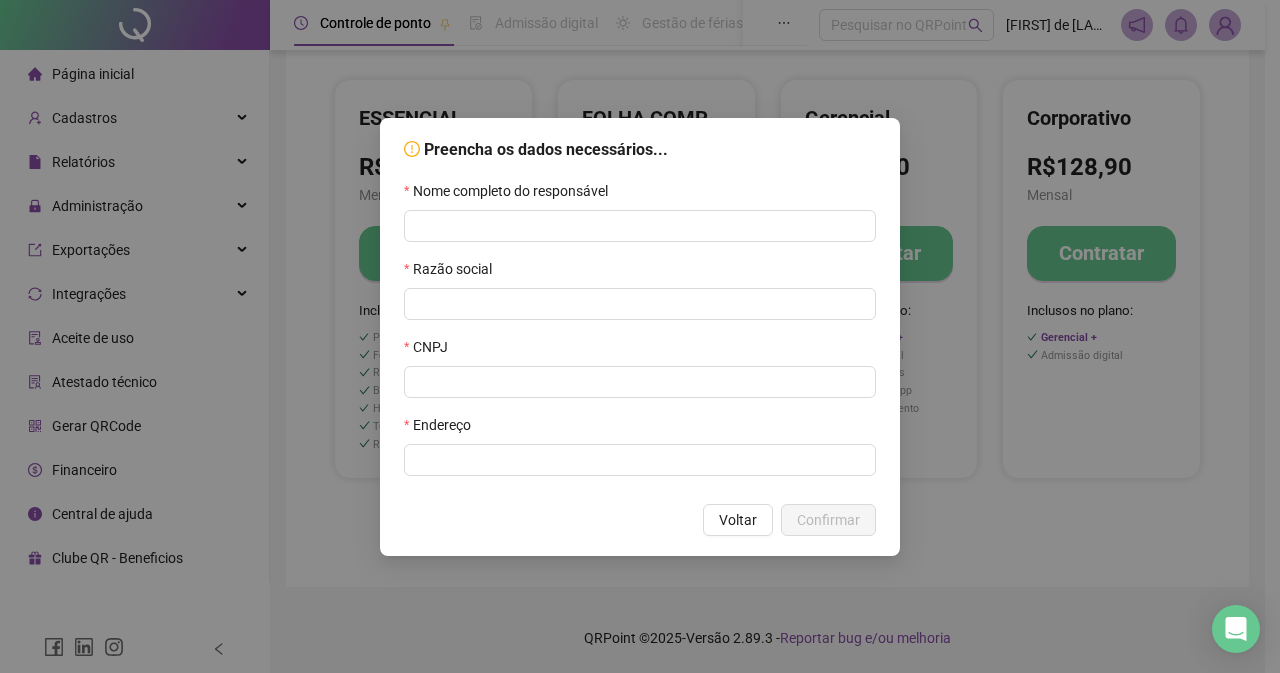drag, startPoint x: 740, startPoint y: 494, endPoint x: 736, endPoint y: 522, distance: 28.284271 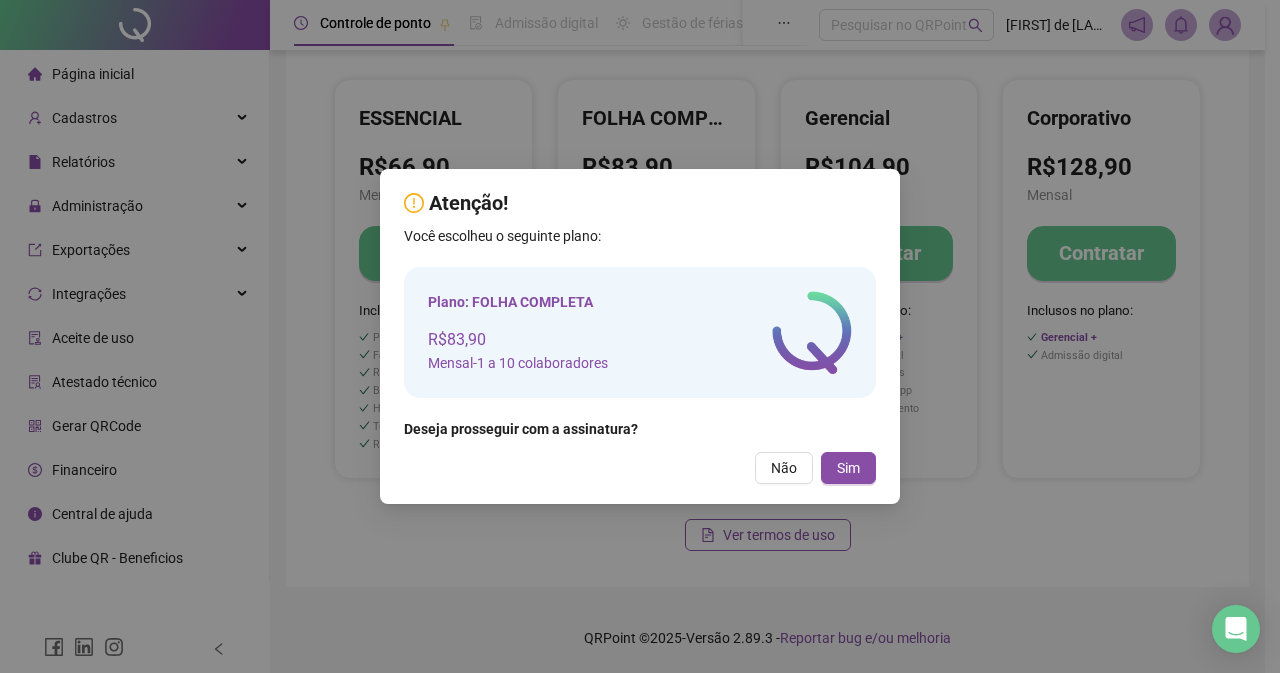 click on "Atenção! Você escolheu o seguinte plano: Plano:   FOLHA COMPLETA R$83,90 Mensal  -  1 a 10   colaboradores Deseja prosseguir com a assinatura? Não Sim" at bounding box center [640, 336] 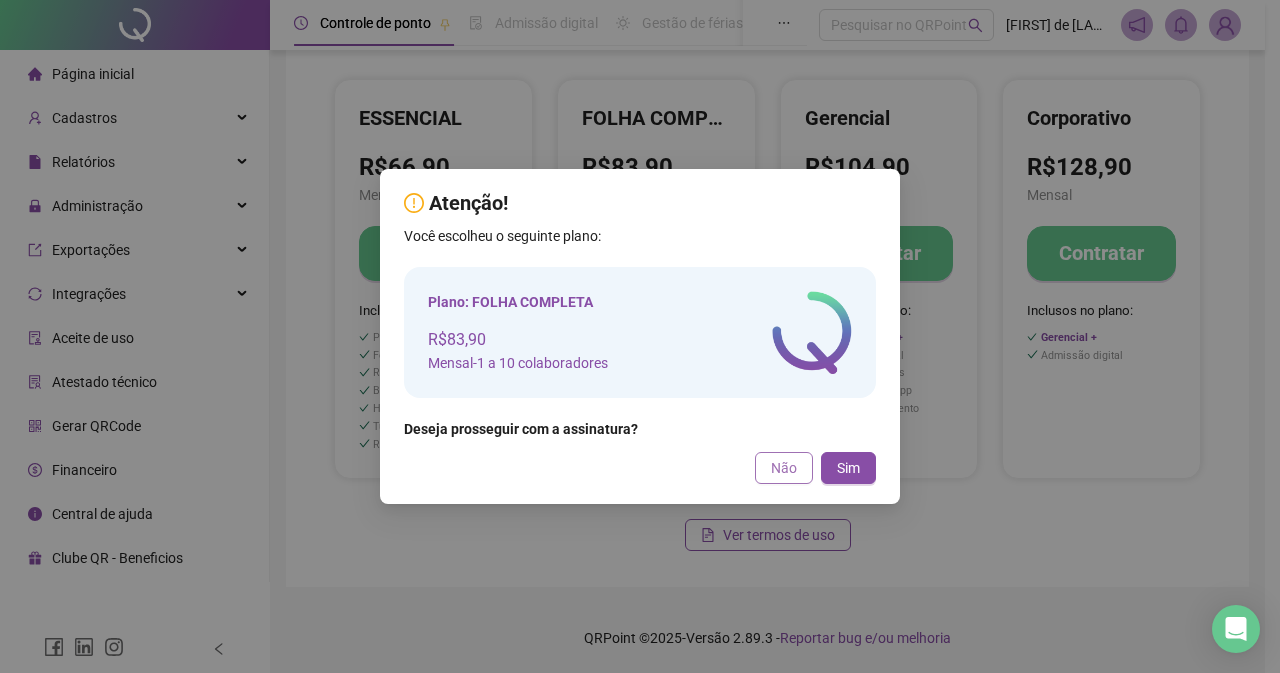 click on "Não" at bounding box center [784, 468] 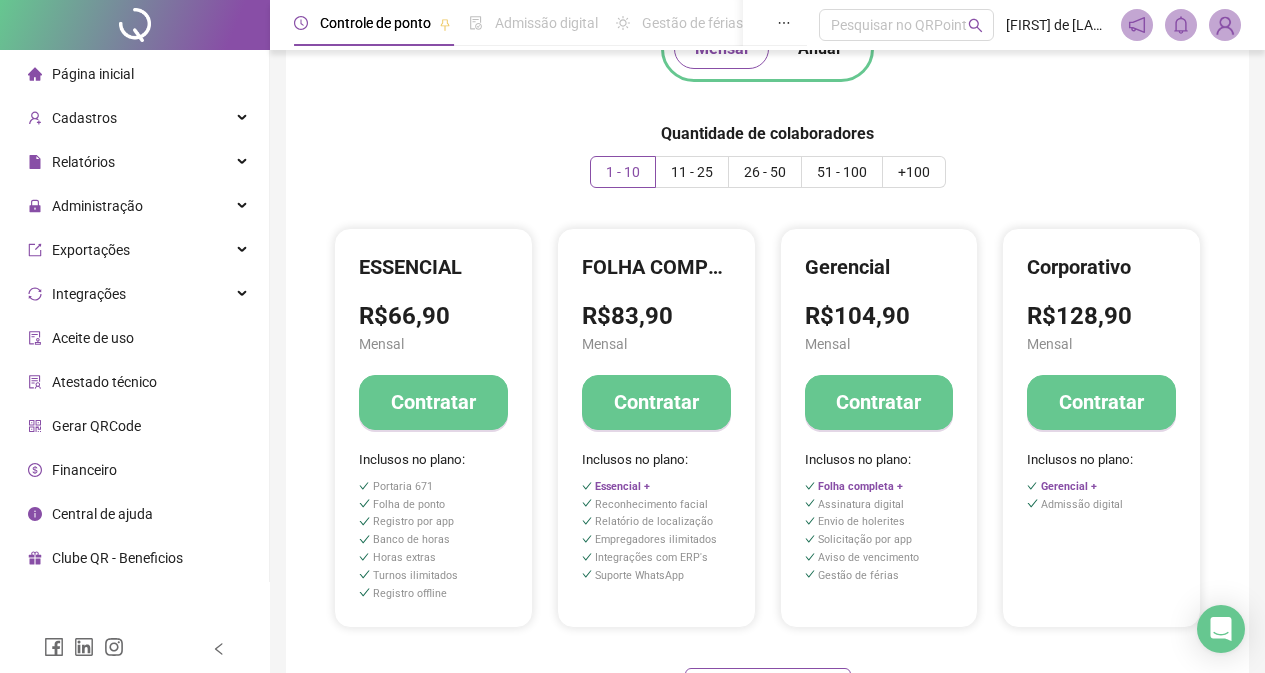 scroll, scrollTop: 0, scrollLeft: 0, axis: both 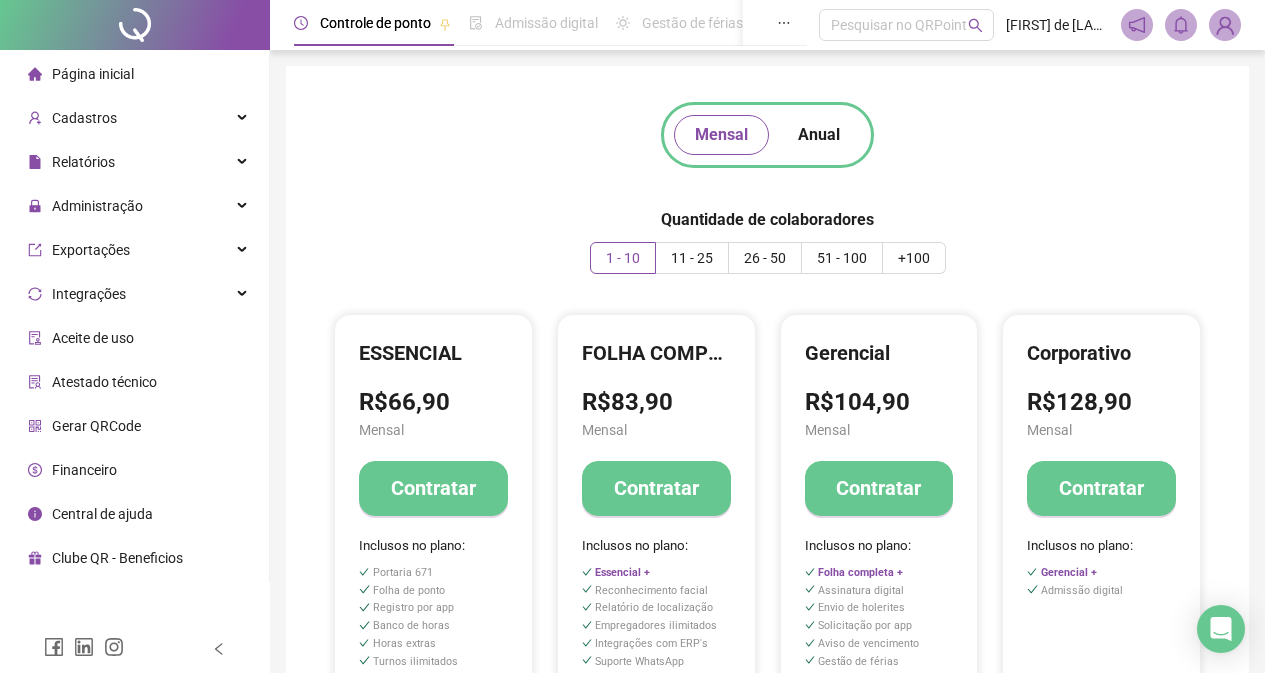 click at bounding box center (1137, 25) 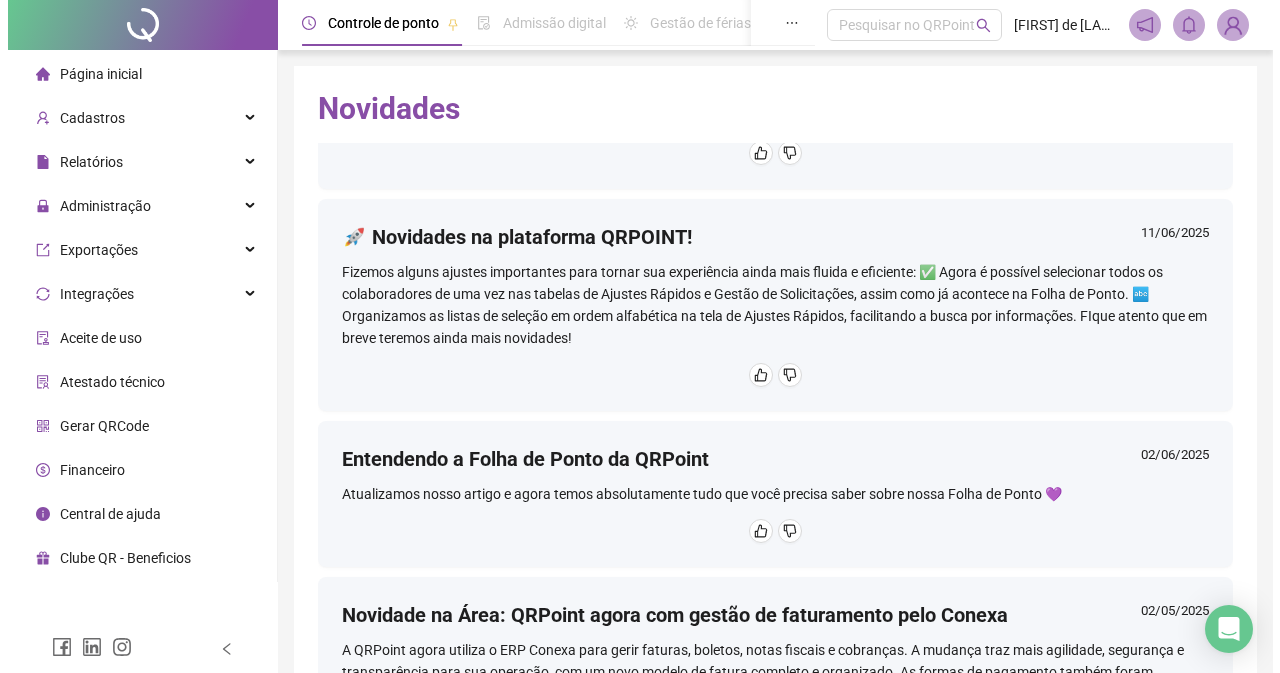 scroll, scrollTop: 1305, scrollLeft: 0, axis: vertical 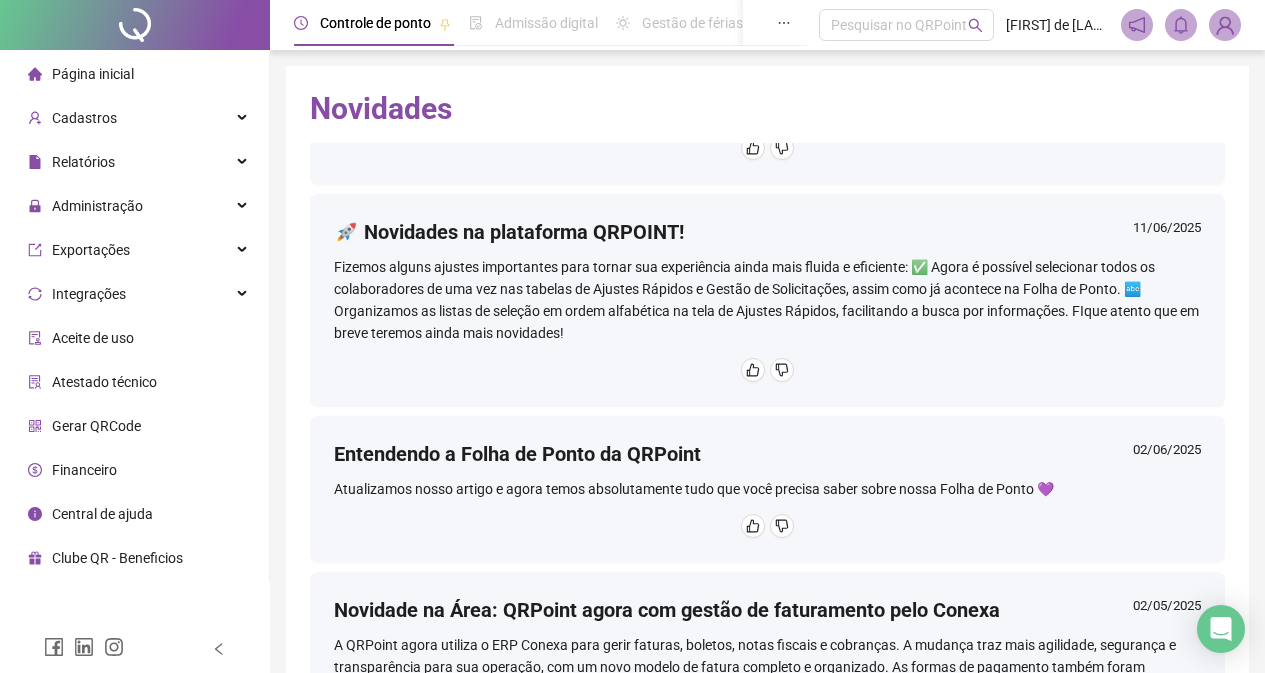 click at bounding box center (1225, 25) 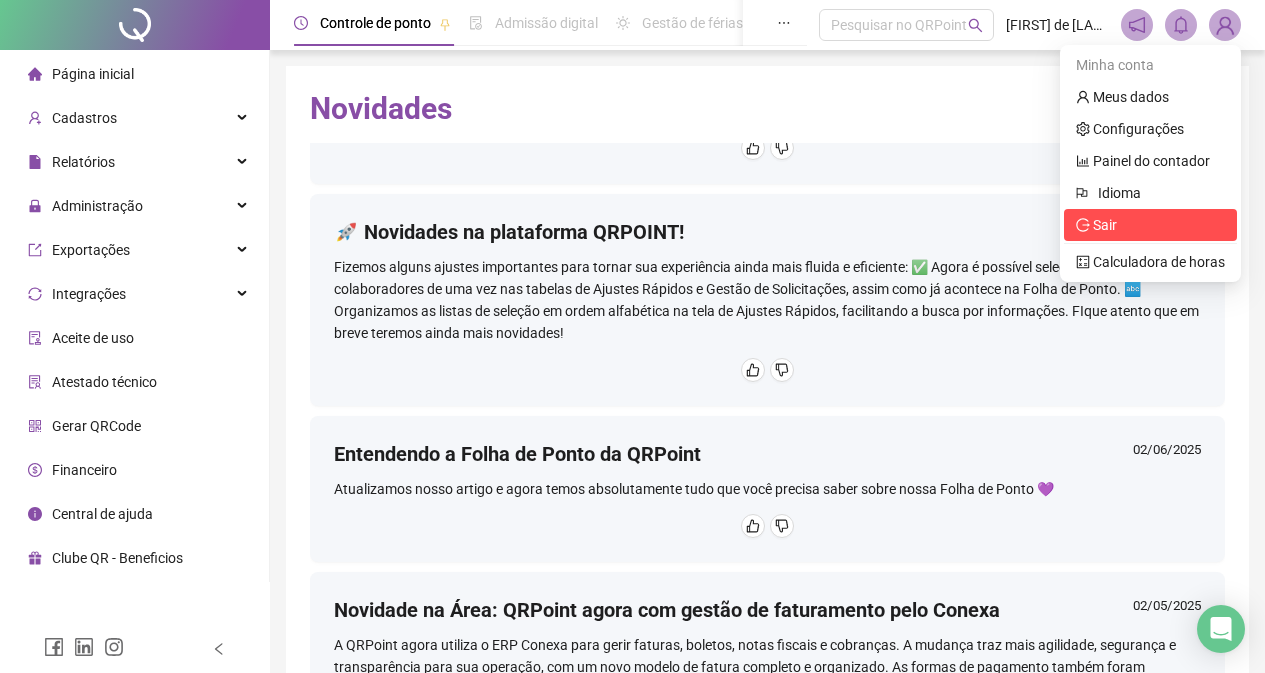click 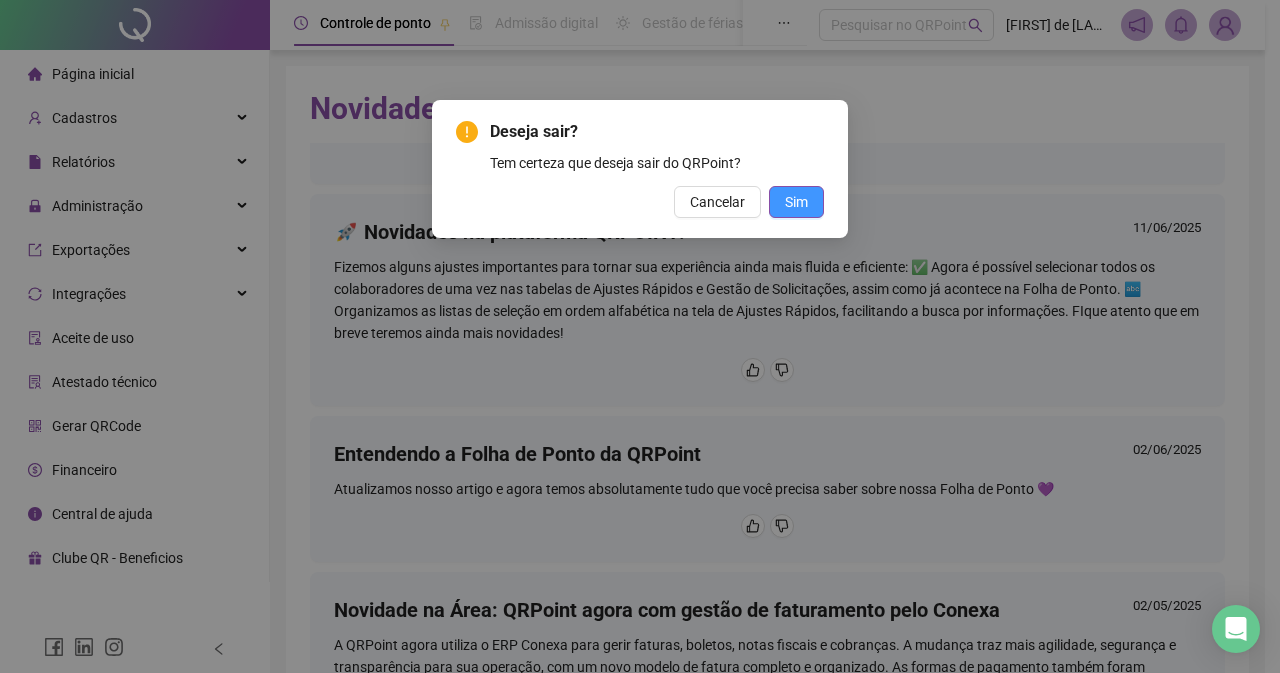 click on "Sim" at bounding box center [796, 202] 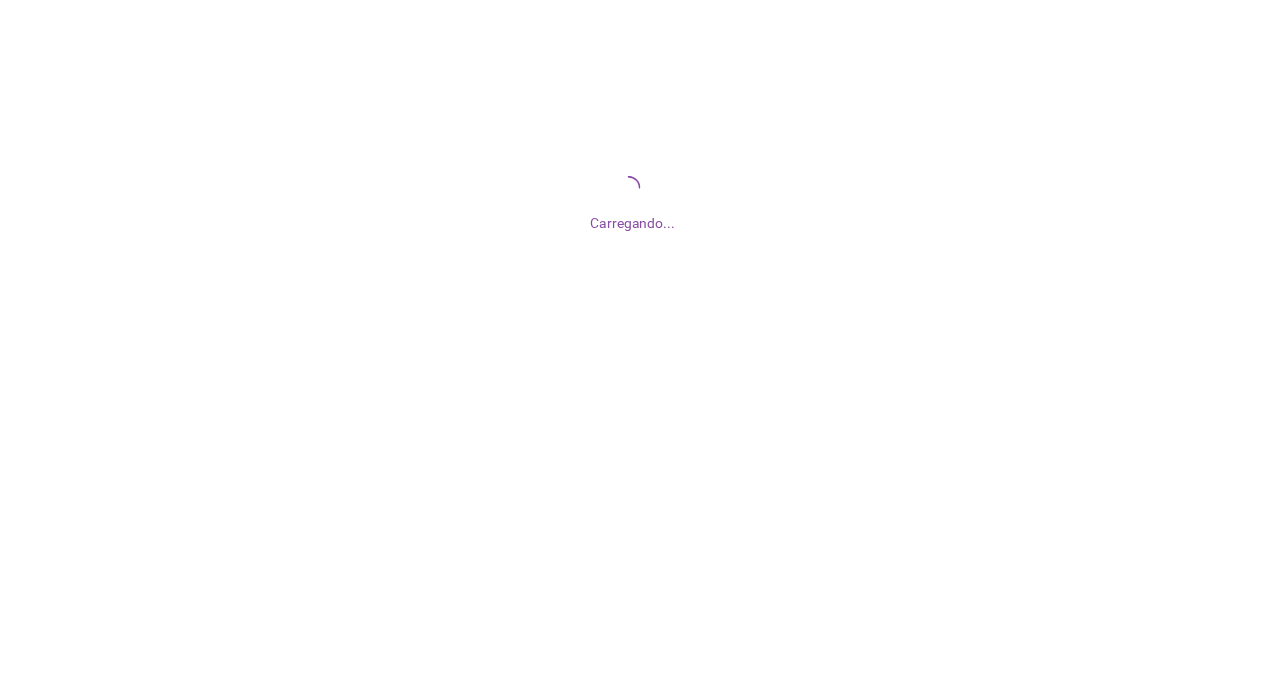 scroll, scrollTop: 0, scrollLeft: 0, axis: both 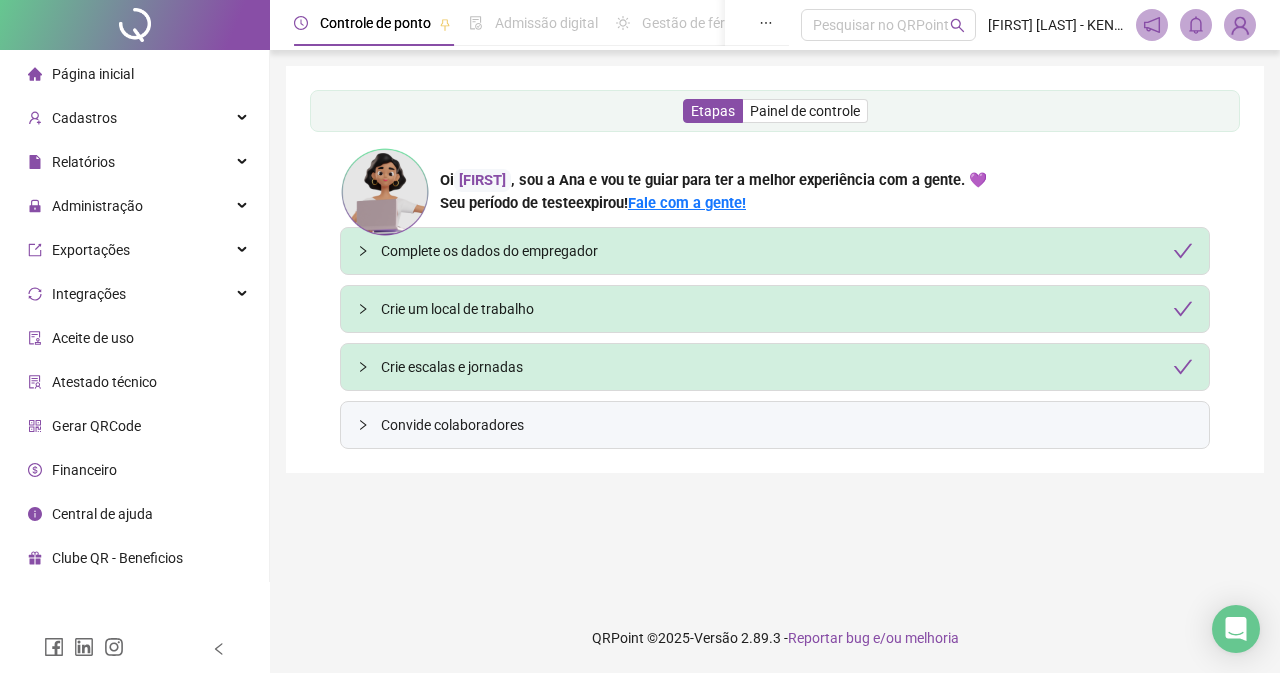 click on "Financeiro" at bounding box center [134, 470] 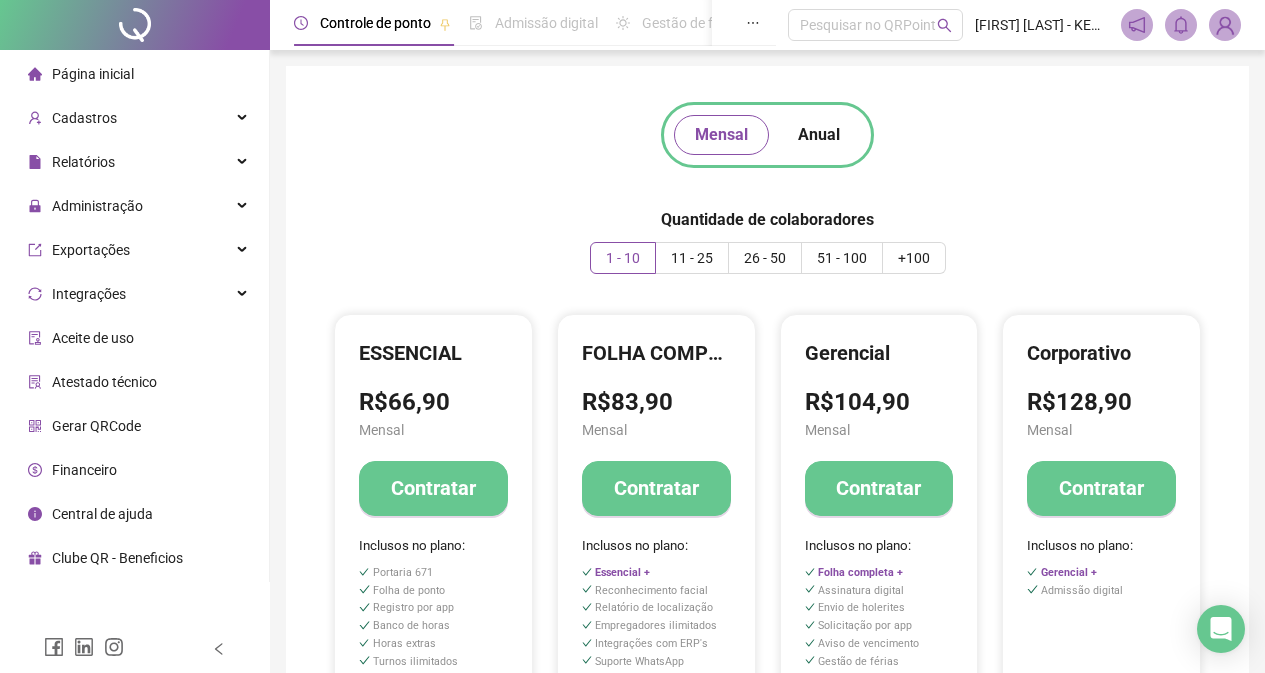click at bounding box center [135, 25] 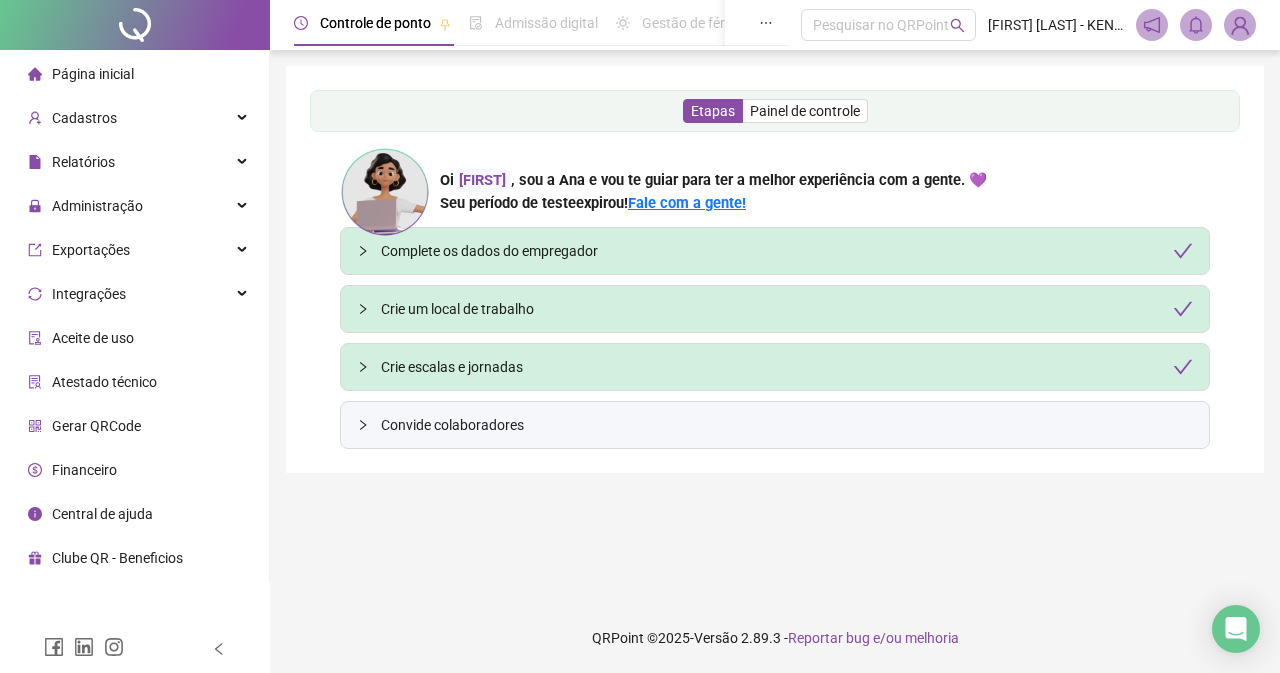 click on "Página inicial" at bounding box center [134, 74] 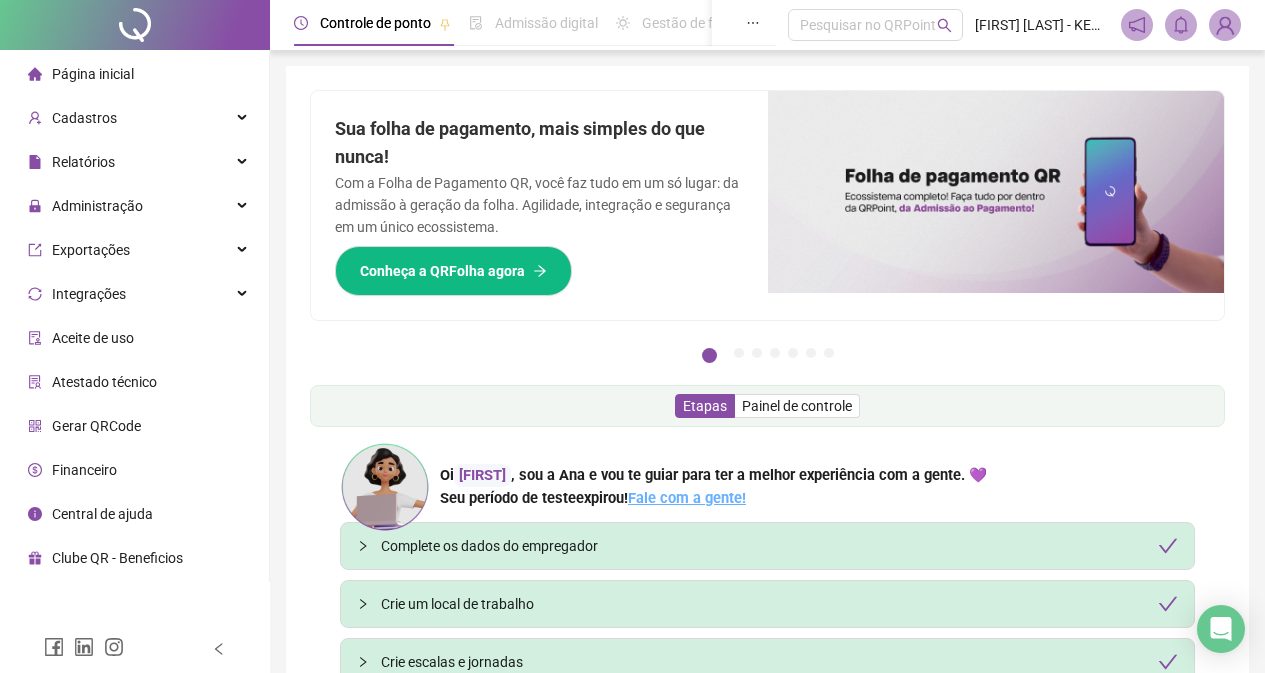 click on "Fale com a gente!" at bounding box center (687, 498) 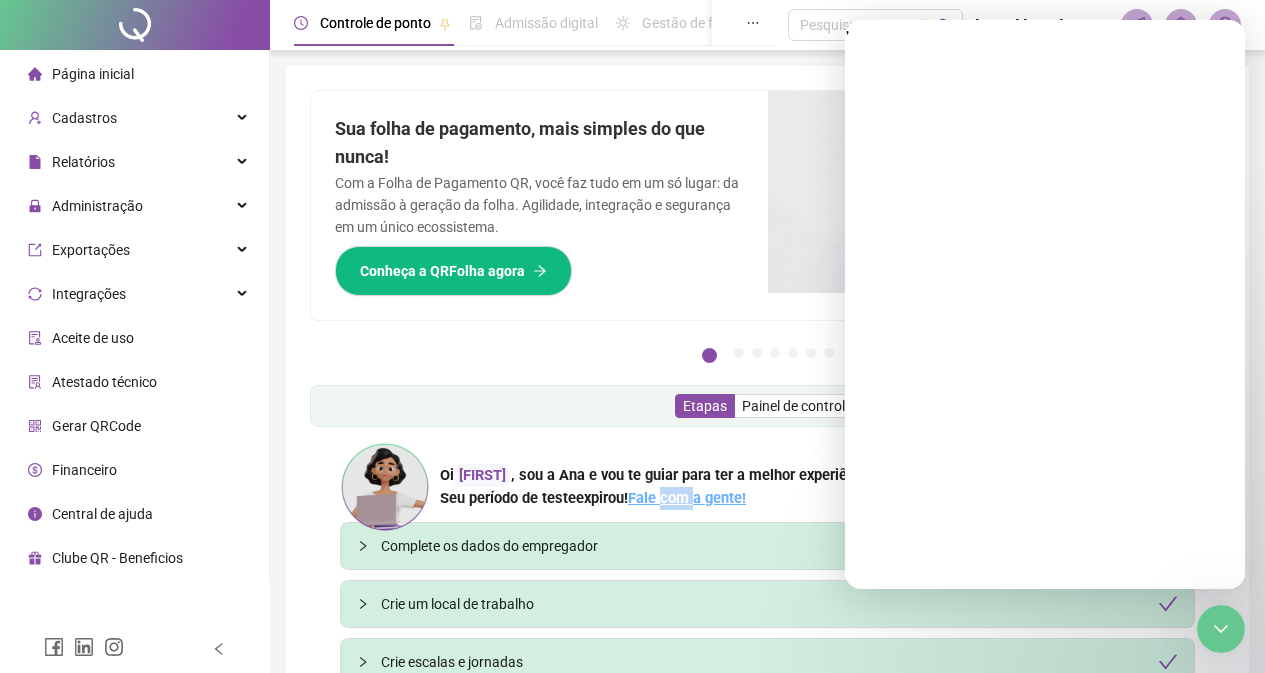 scroll, scrollTop: 0, scrollLeft: 0, axis: both 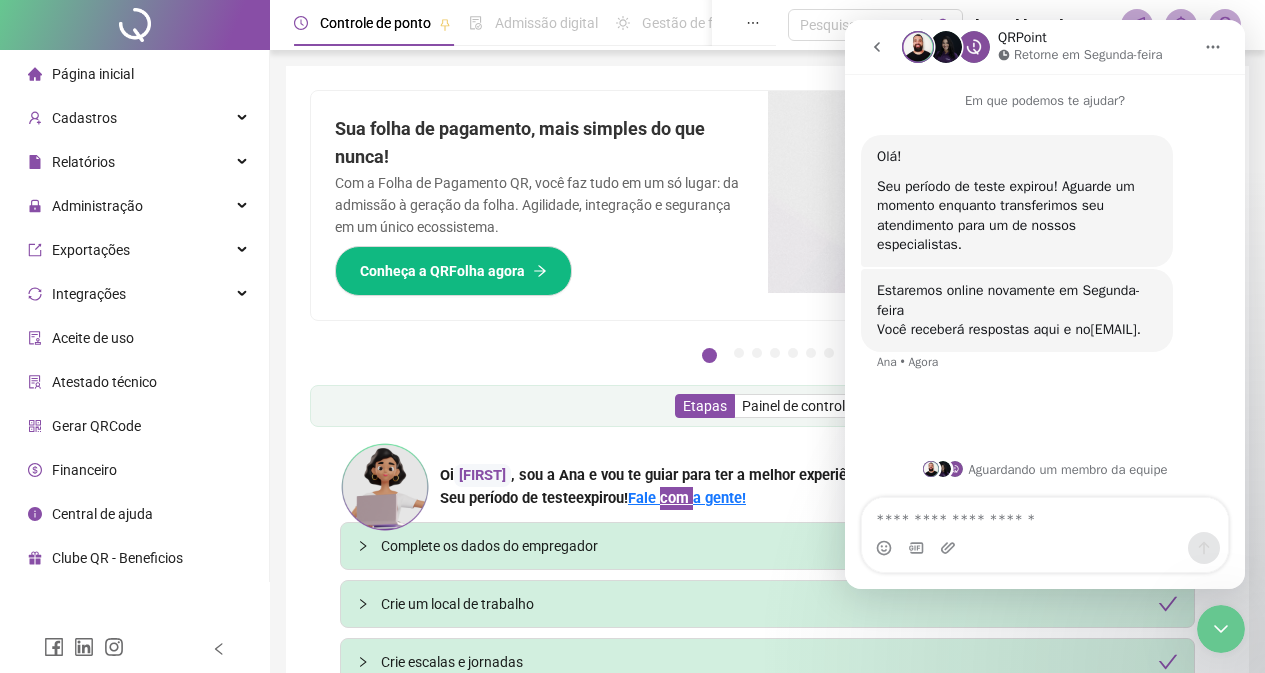 drag, startPoint x: 1065, startPoint y: 345, endPoint x: 963, endPoint y: 359, distance: 102.9563 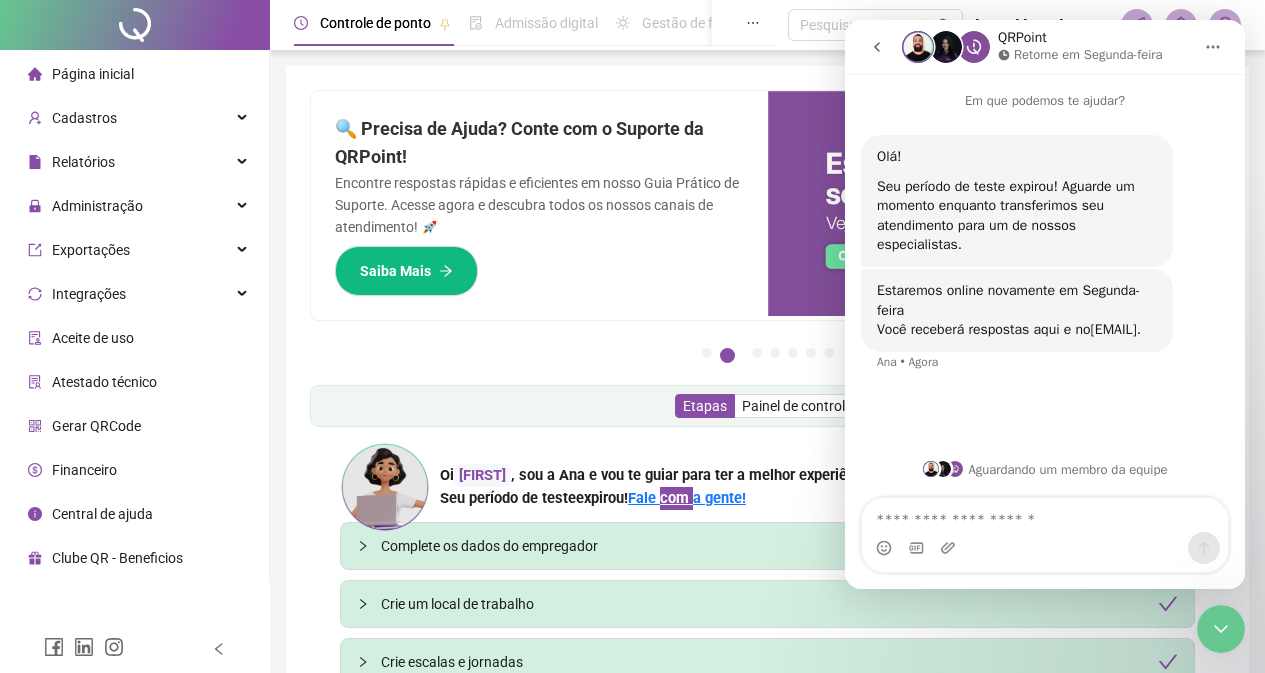 drag, startPoint x: 963, startPoint y: 359, endPoint x: 899, endPoint y: 361, distance: 64.03124 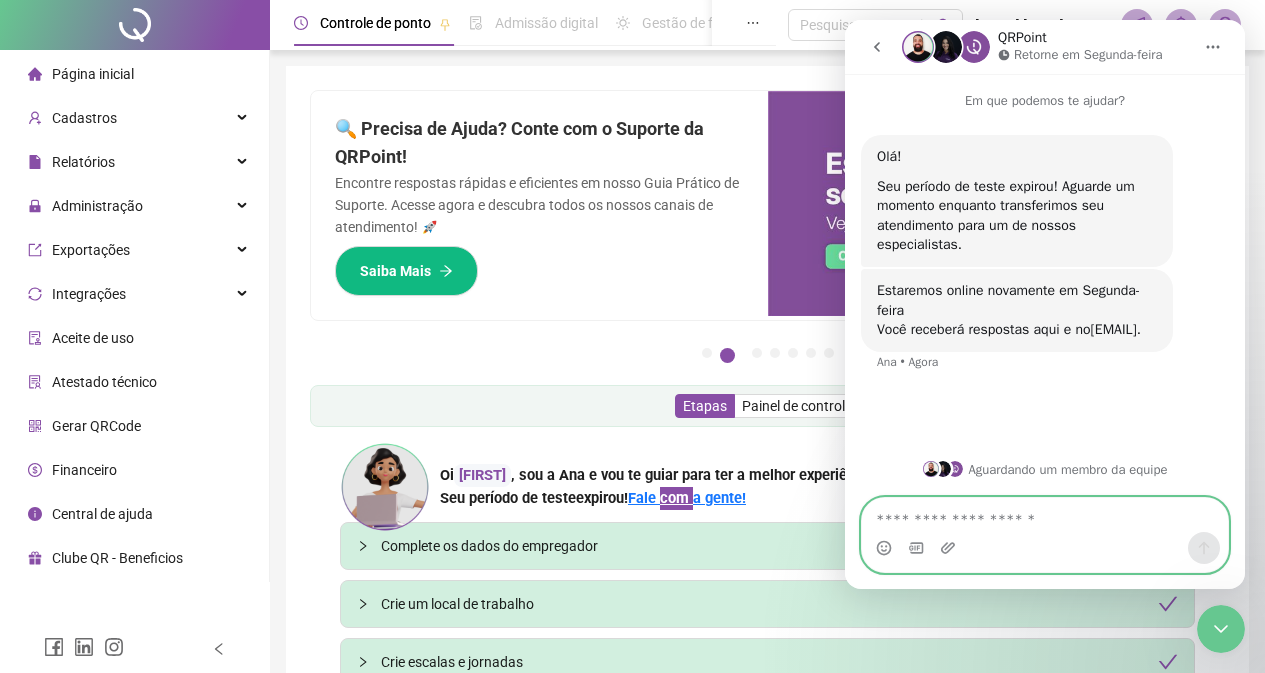 click at bounding box center [1045, 515] 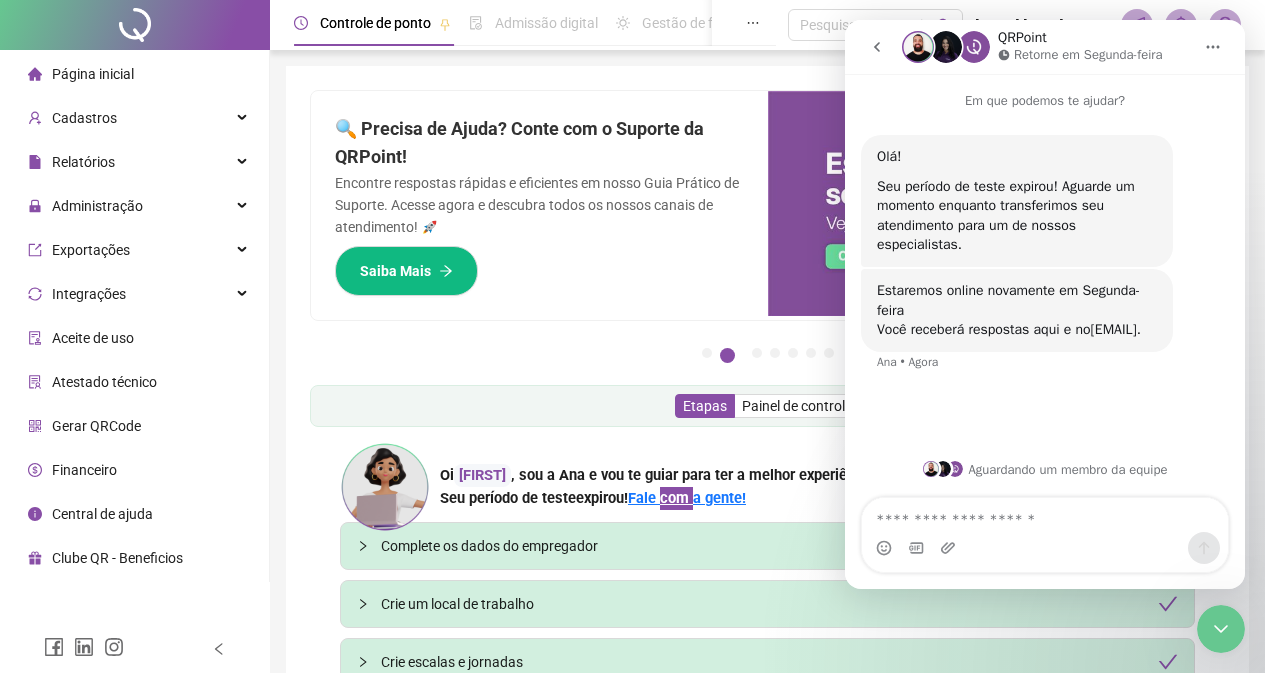 click at bounding box center (1213, 47) 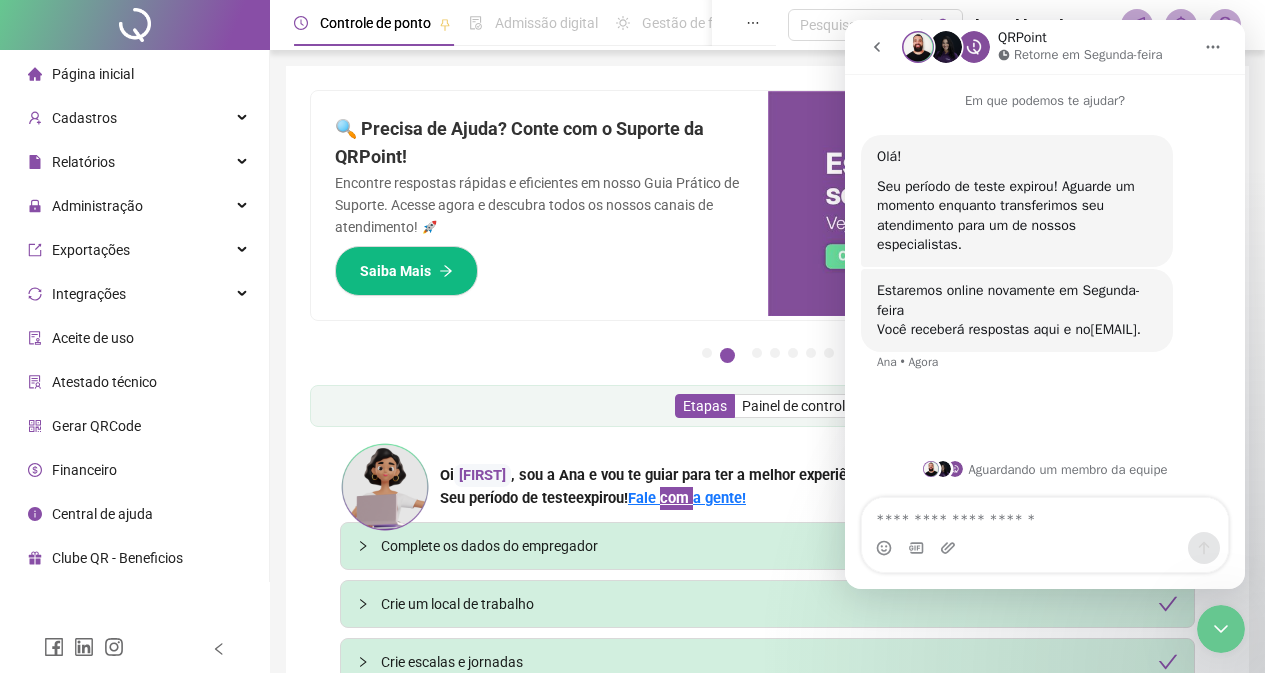 click at bounding box center (1213, 47) 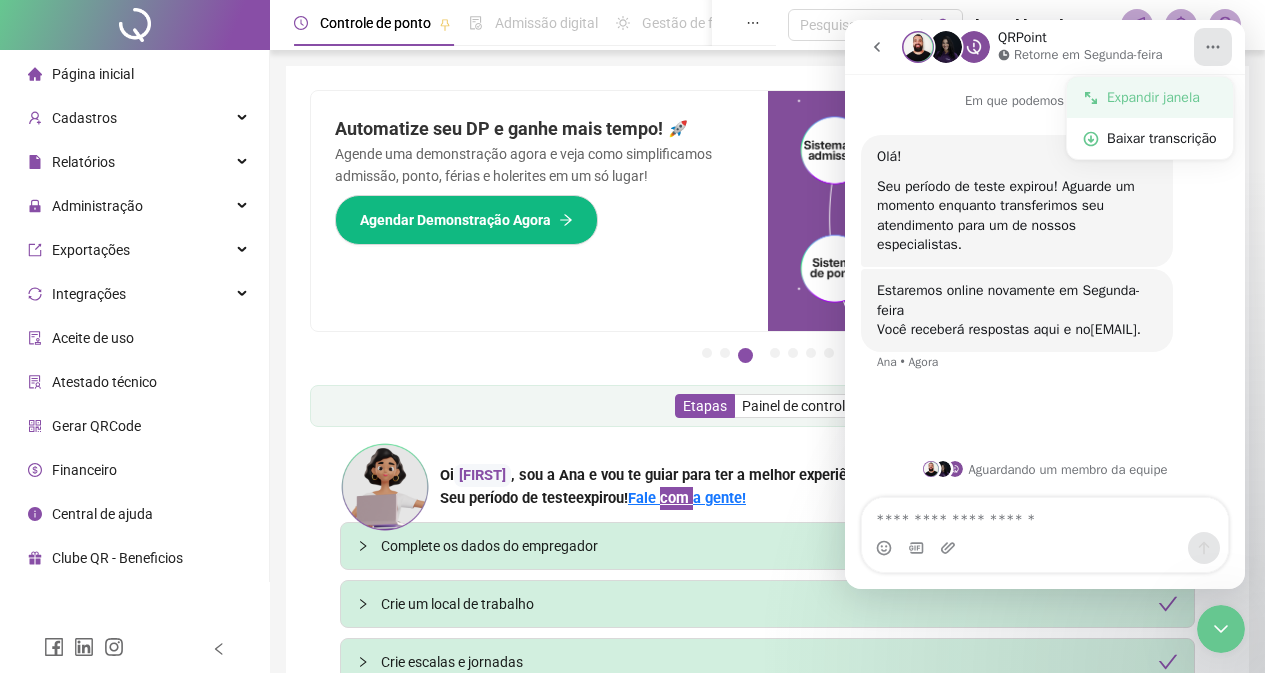click on "Expandir janela" at bounding box center [1162, 97] 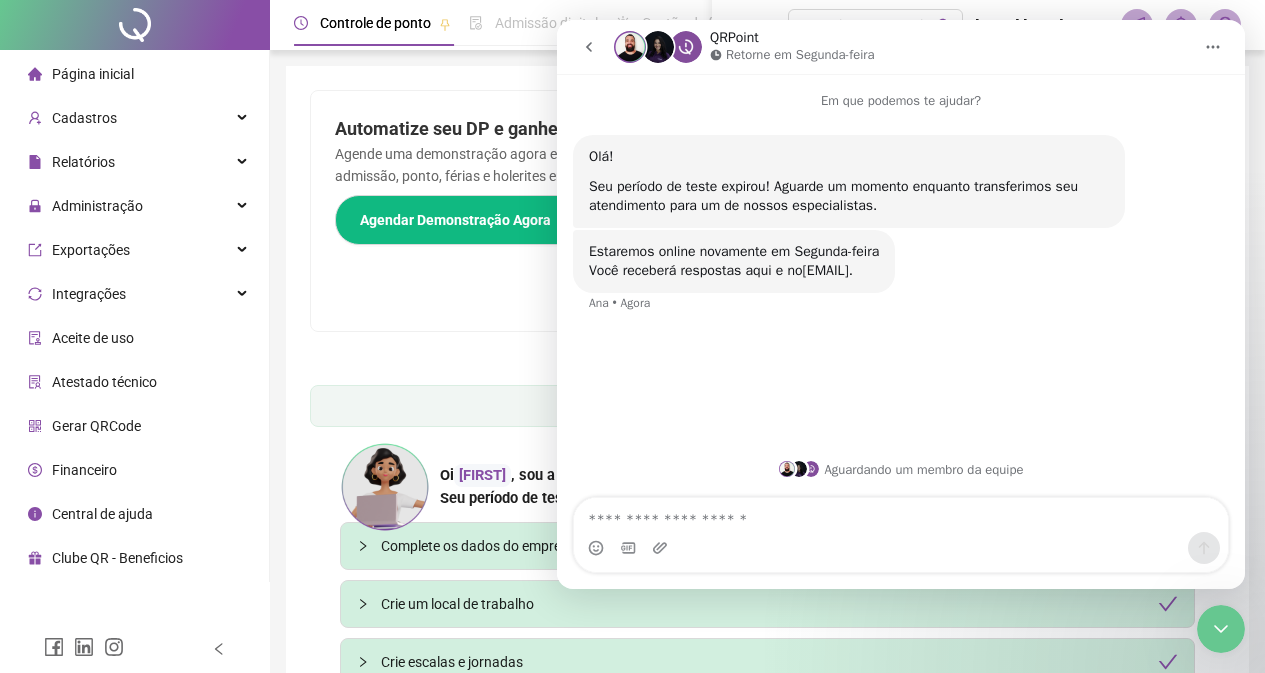 click at bounding box center (1213, 47) 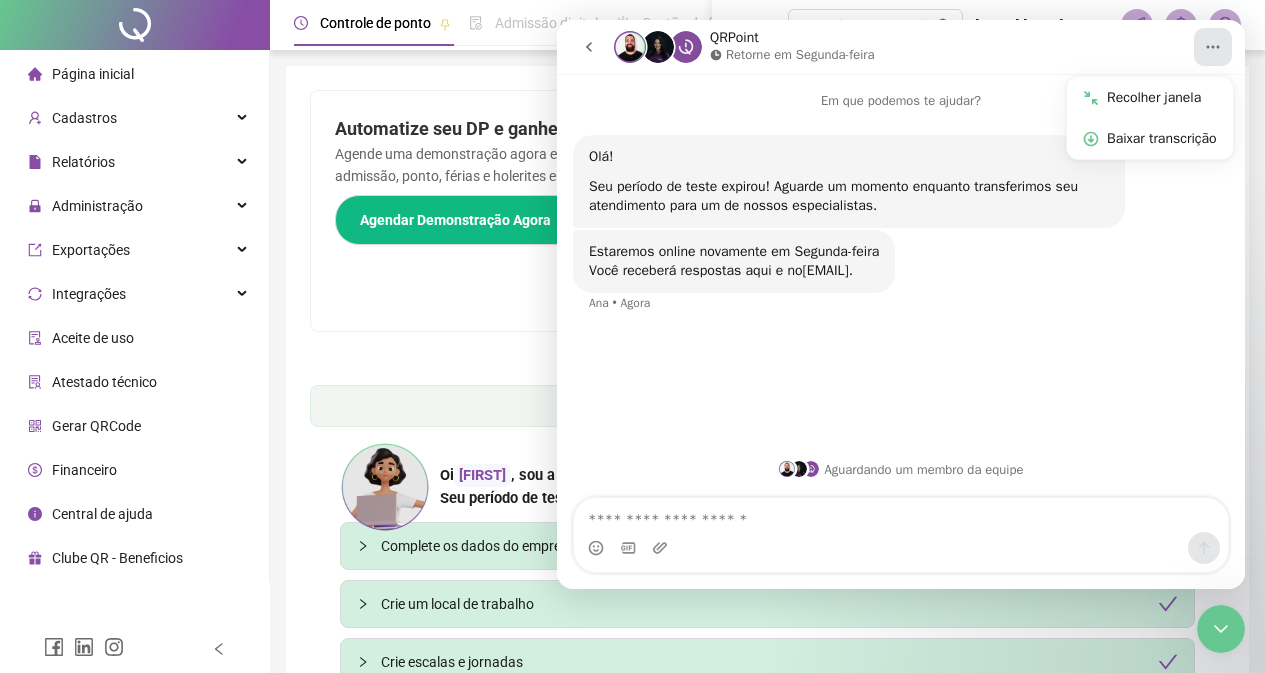 click on "Controle de ponto Admissão digital Gestão de férias Painel do DP Folha de pagamento   Pesquisar no QRPoint Kennede de Oliveira Vieira - KENNEDY SERVIÇOS LTDA" at bounding box center [767, 25] 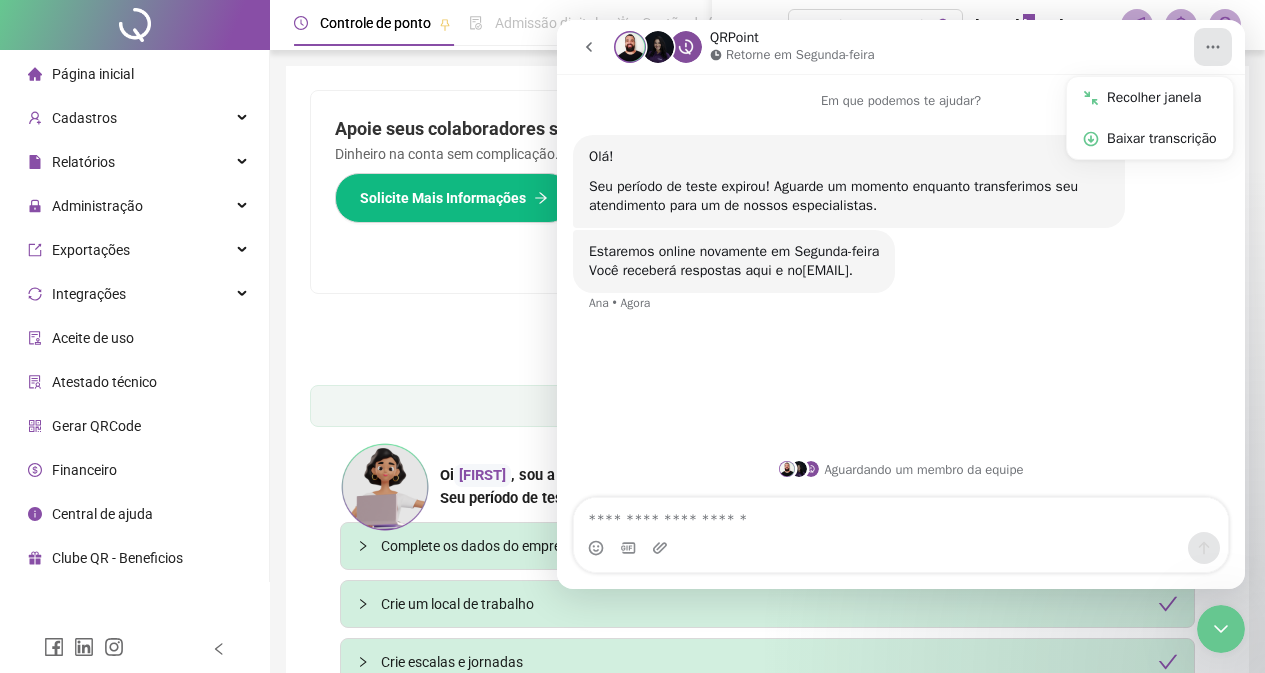 click on "QRPoint Retorne em Segunda-feira Recolher janela Baixar transcrição" at bounding box center [901, 47] 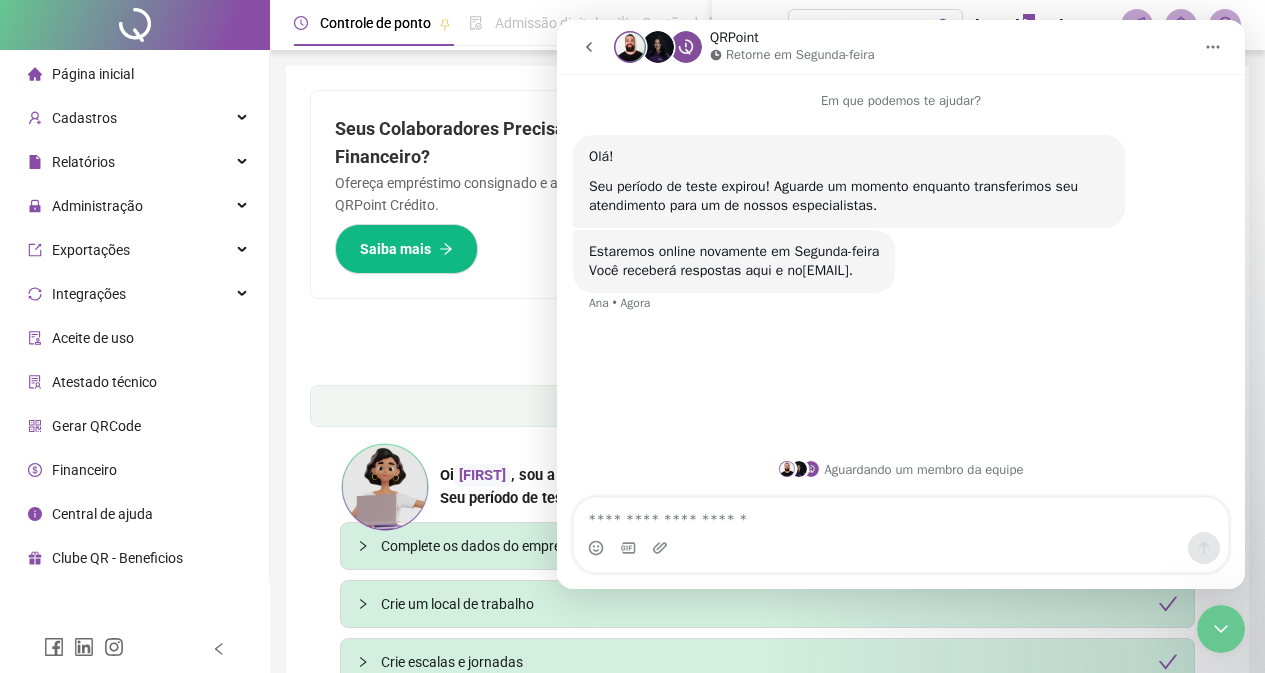 click at bounding box center (1213, 47) 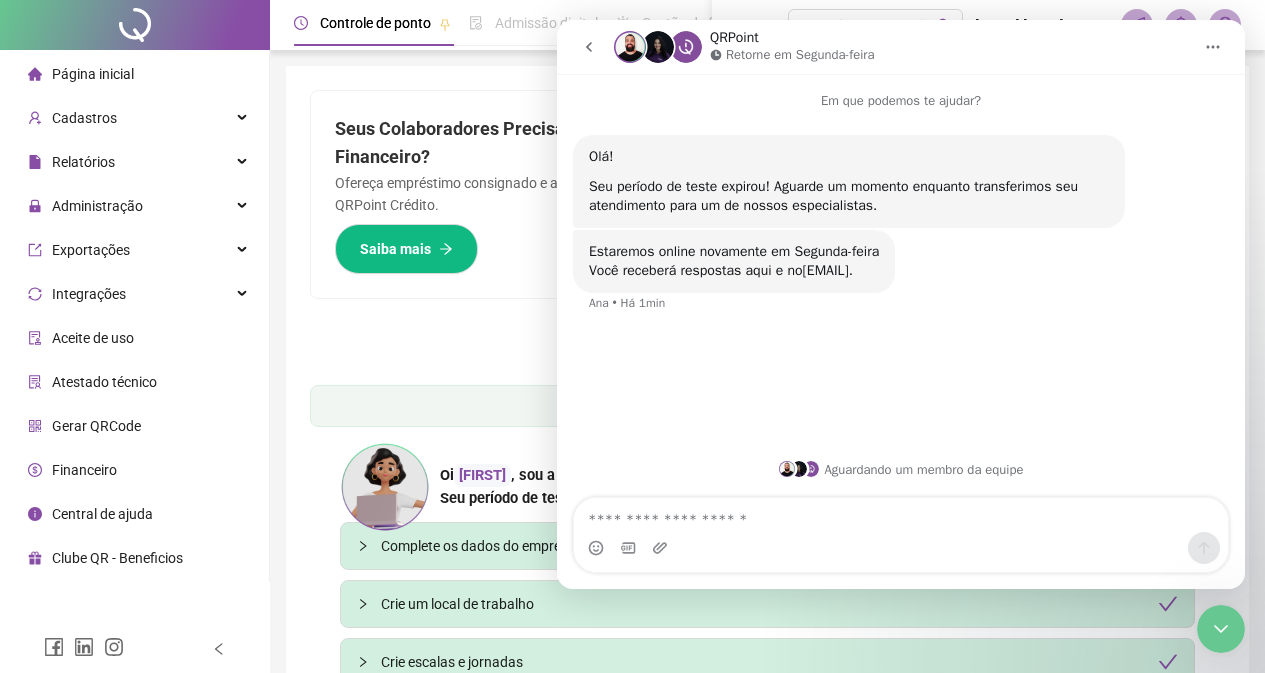 click on "Controle de ponto Admissão digital Gestão de férias Painel do DP Folha de pagamento   Pesquisar no QRPoint Kennede de Oliveira Vieira - KENNEDY SERVIÇOS LTDA" at bounding box center [767, 25] 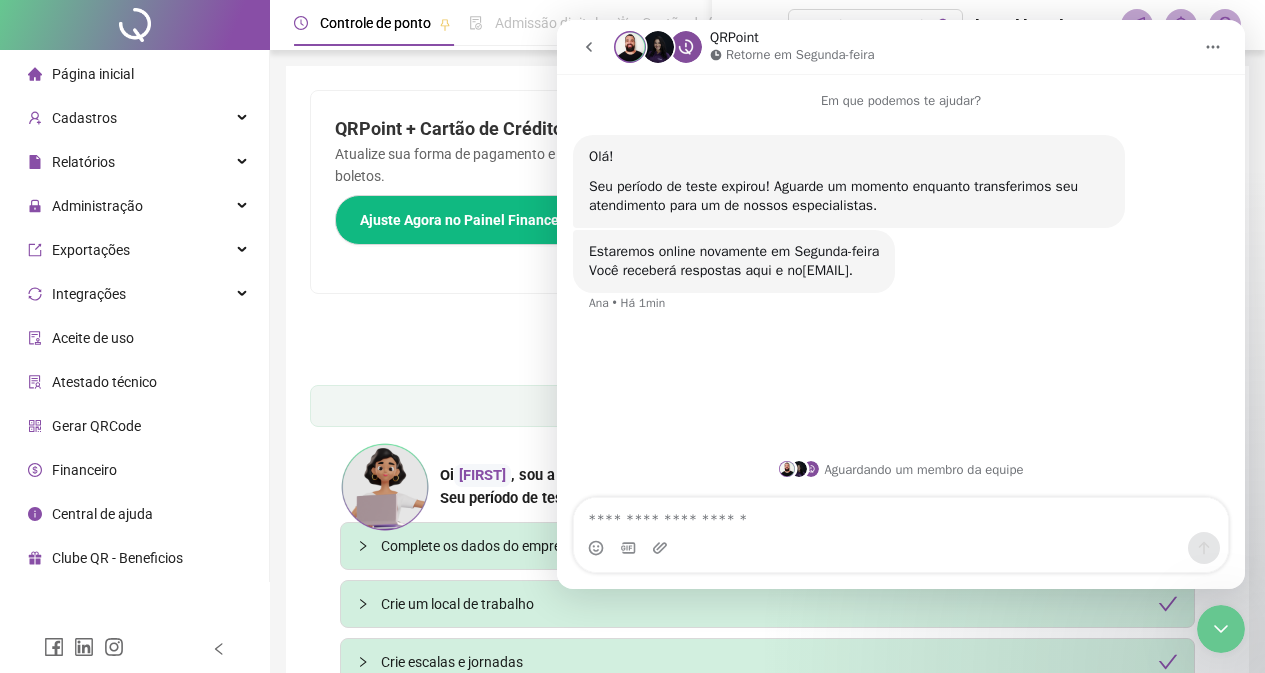 click at bounding box center (1213, 47) 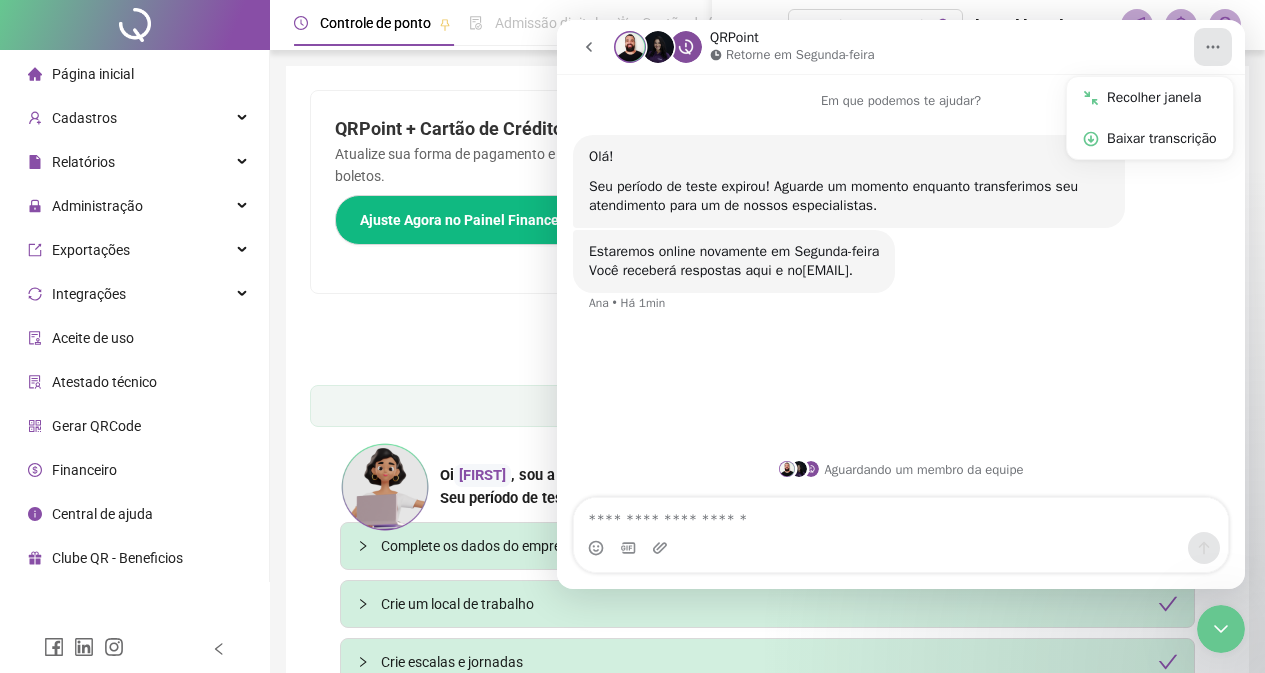 click on "QRPoint + Cartão de Crédito = Mais Facilidade!" at bounding box center [539, 129] 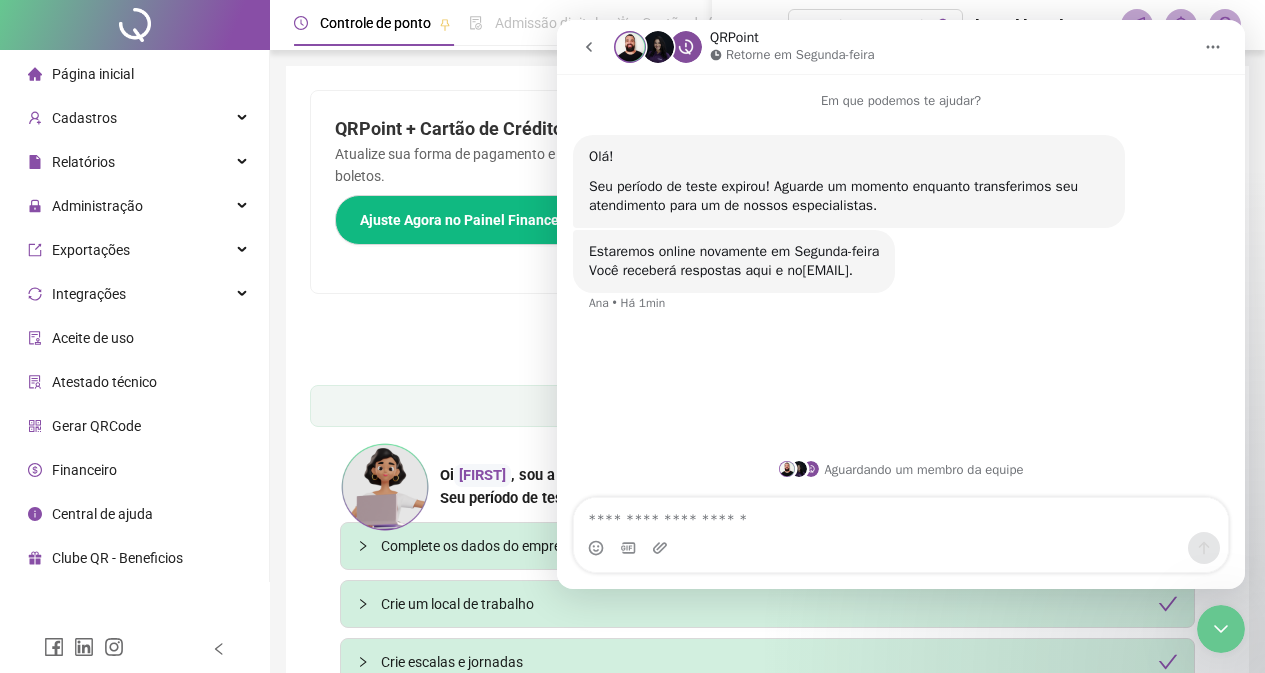 click 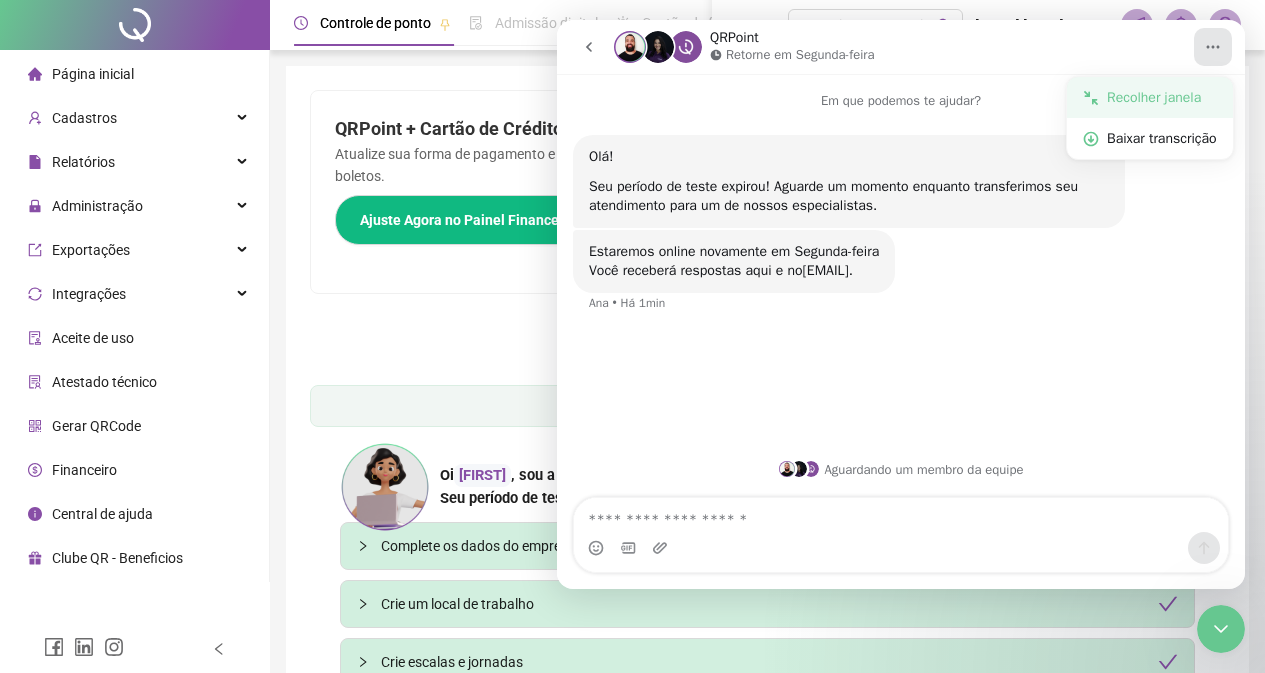click on "Recolher janela" at bounding box center (1162, 97) 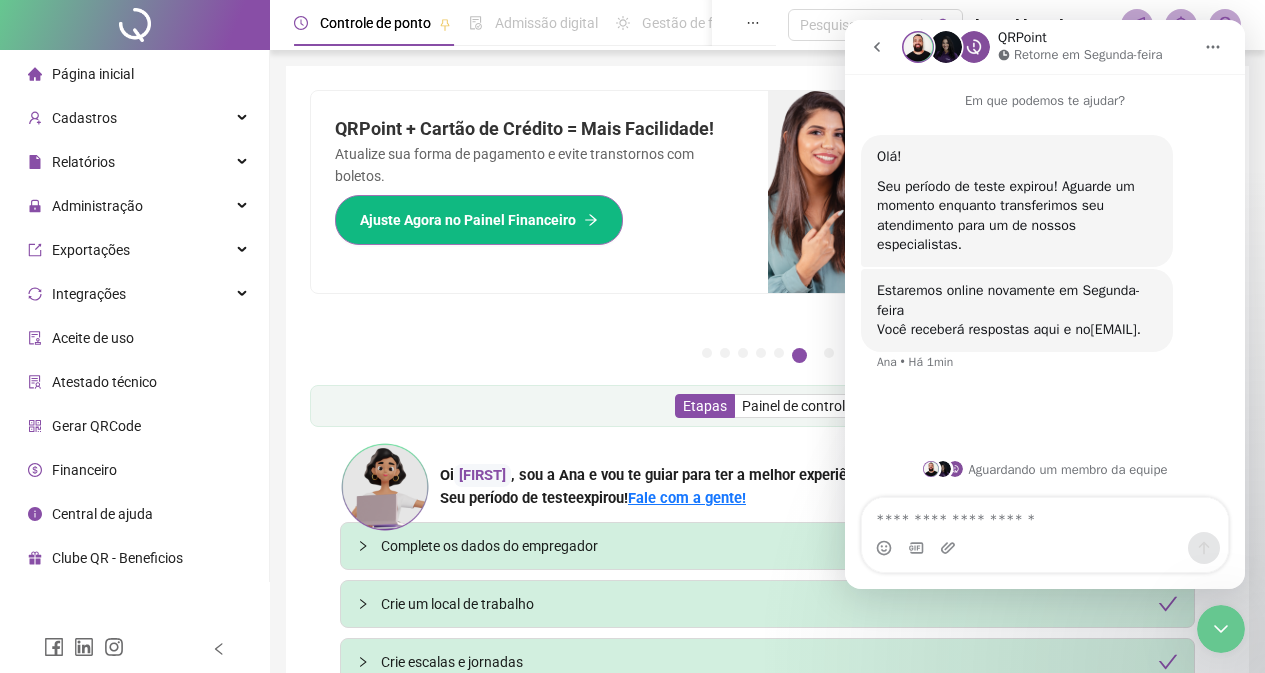 click on "Ajuste Agora no Painel Financeiro" at bounding box center [479, 220] 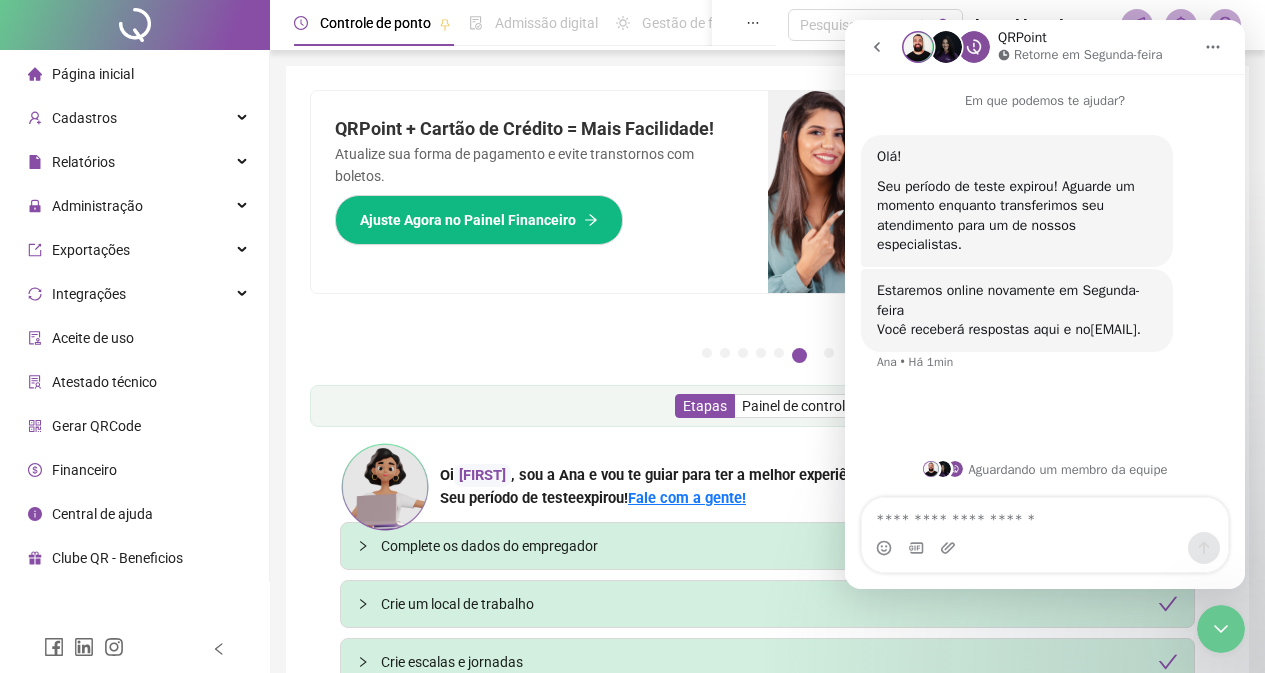 click at bounding box center (1213, 47) 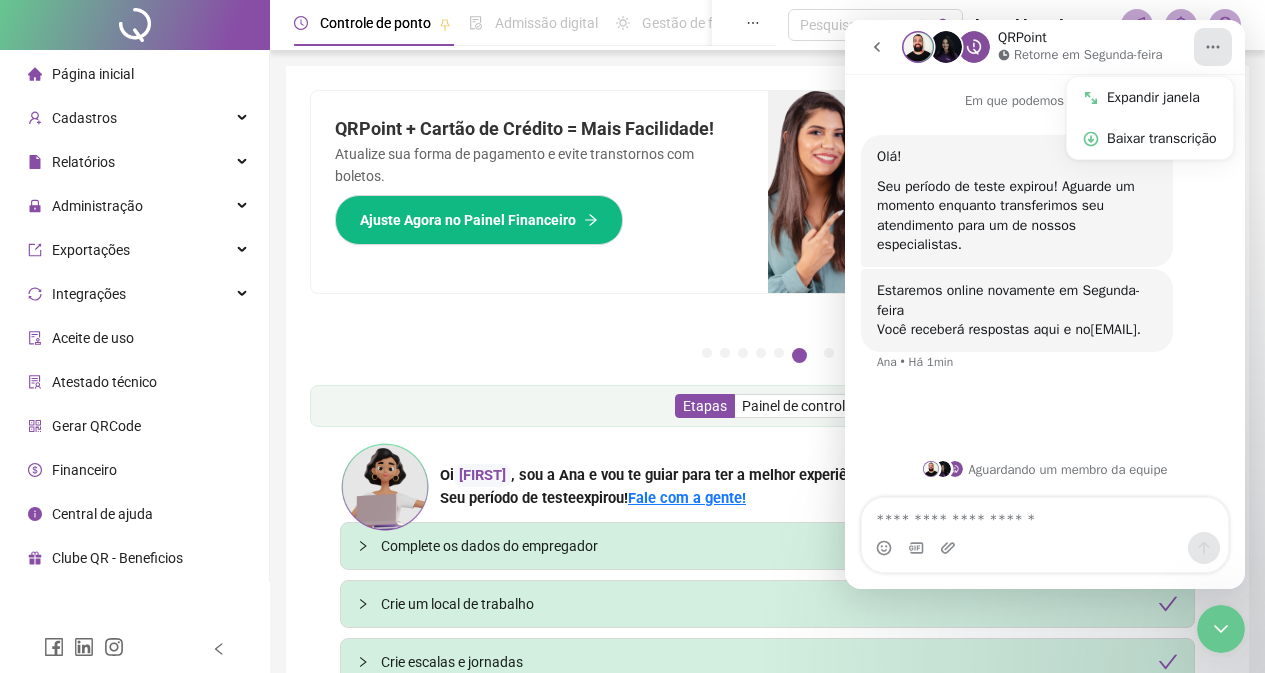 click at bounding box center [1213, 47] 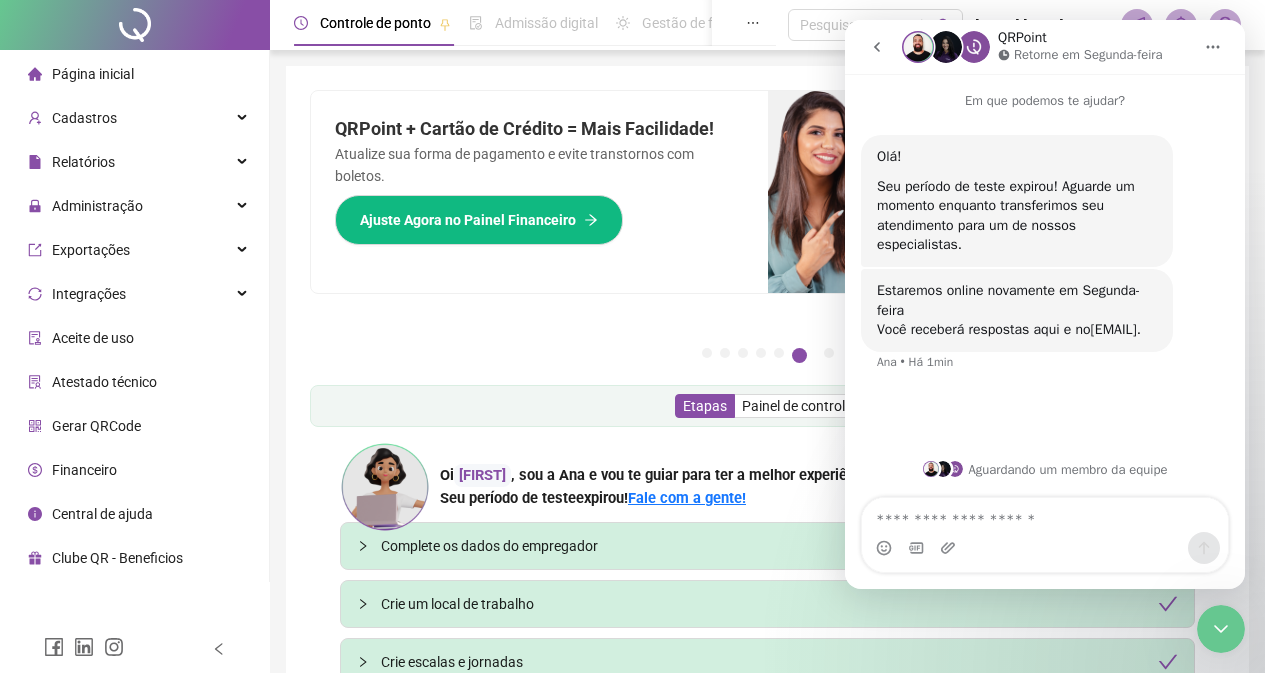 click 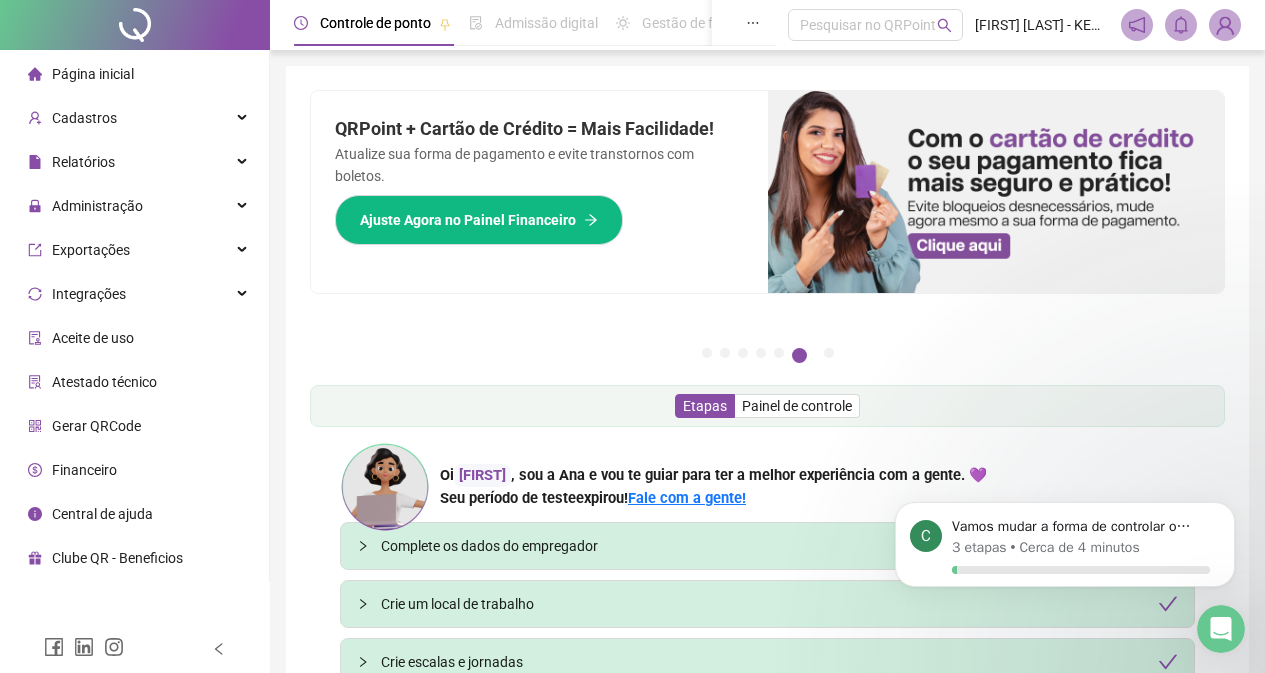 scroll, scrollTop: 0, scrollLeft: 0, axis: both 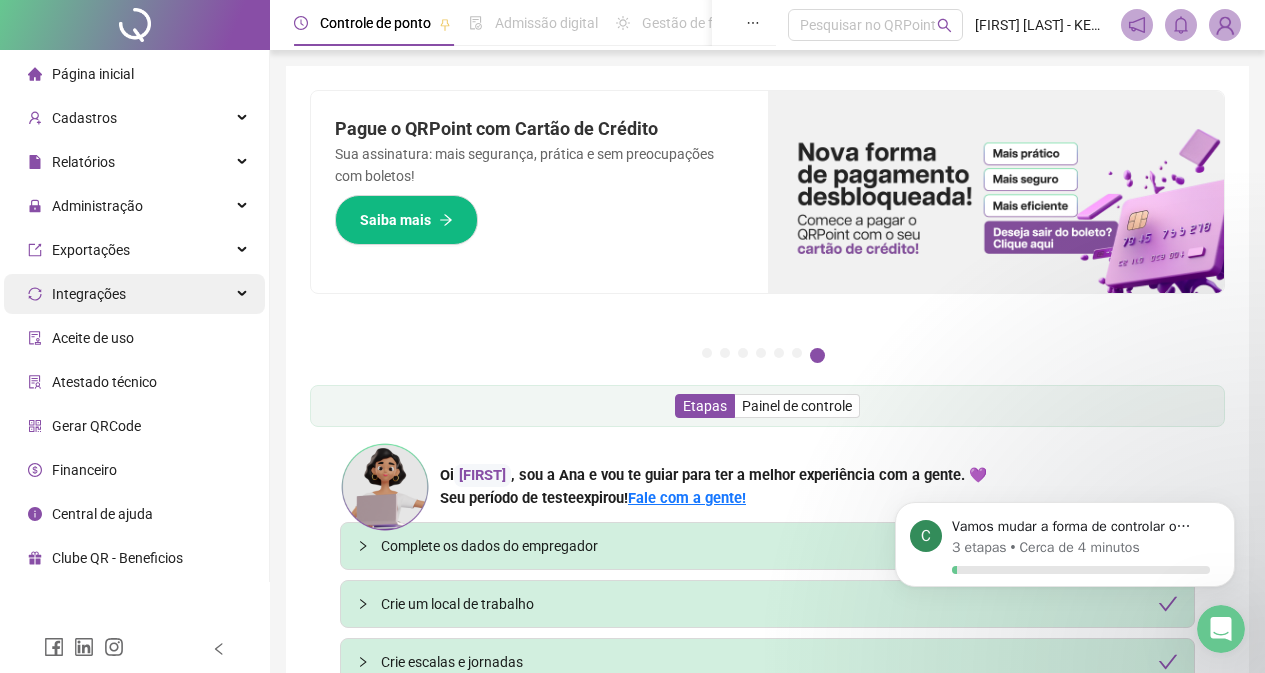 click on "Integrações" at bounding box center [134, 294] 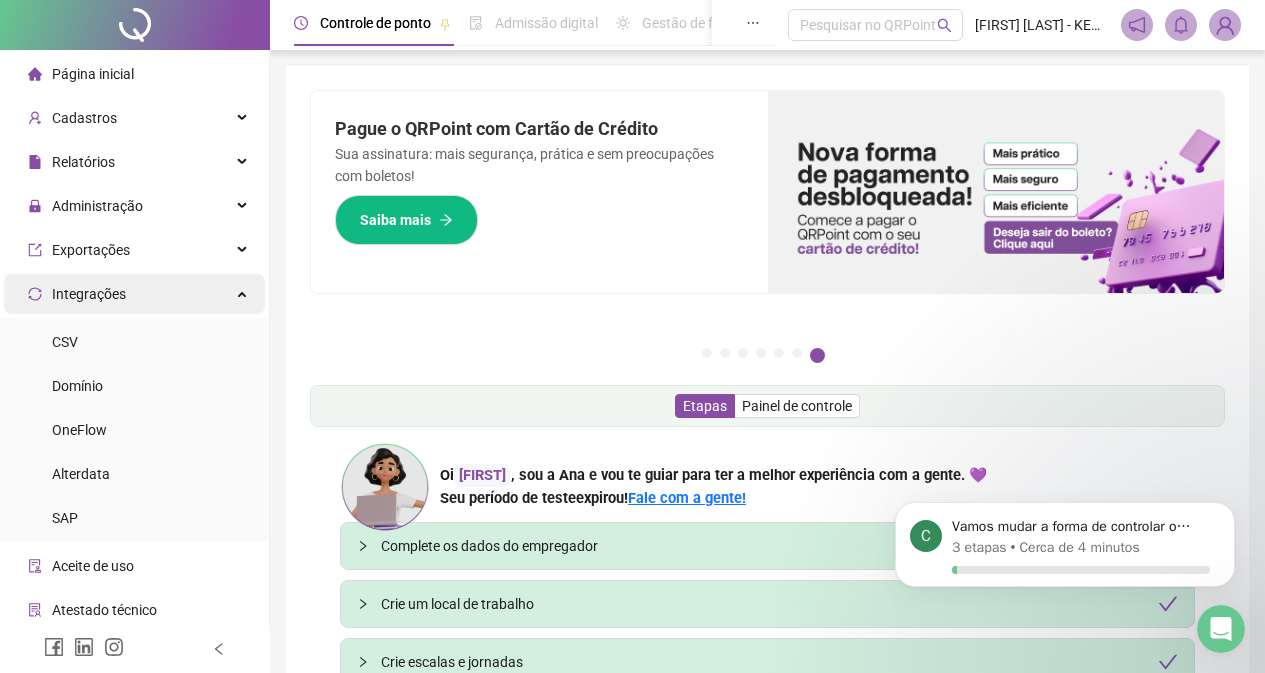 click on "Integrações" at bounding box center (134, 294) 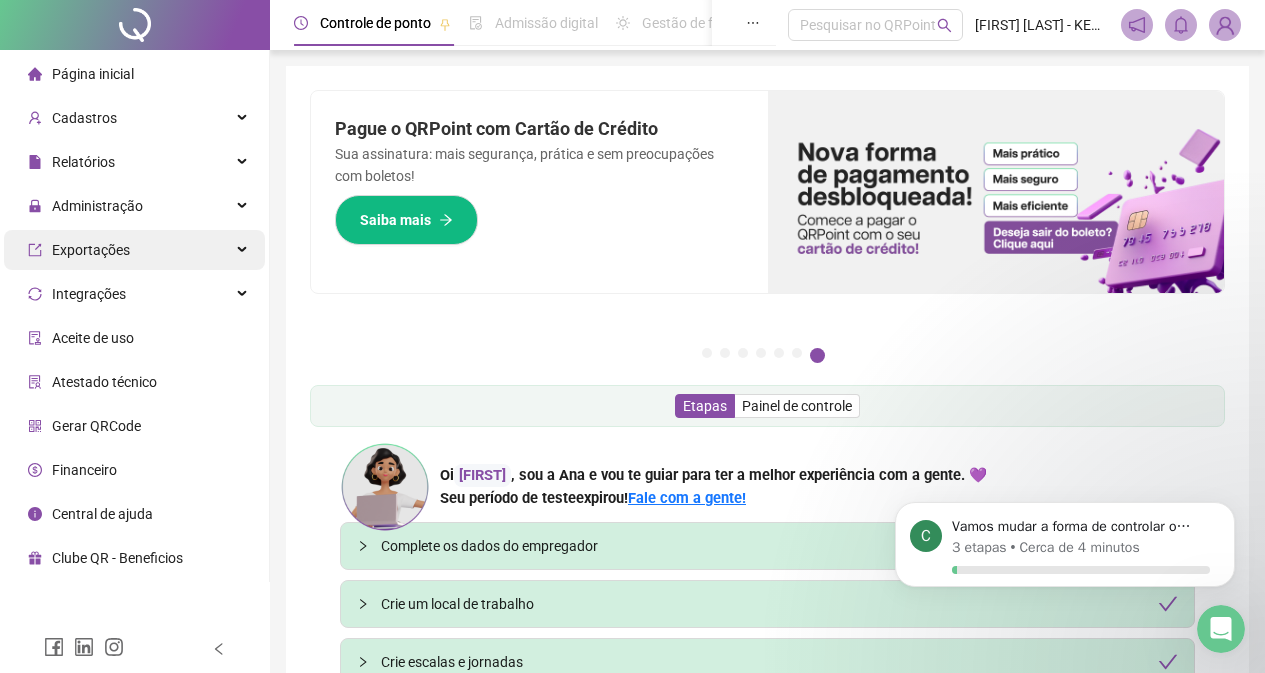 click on "Exportações" at bounding box center [134, 250] 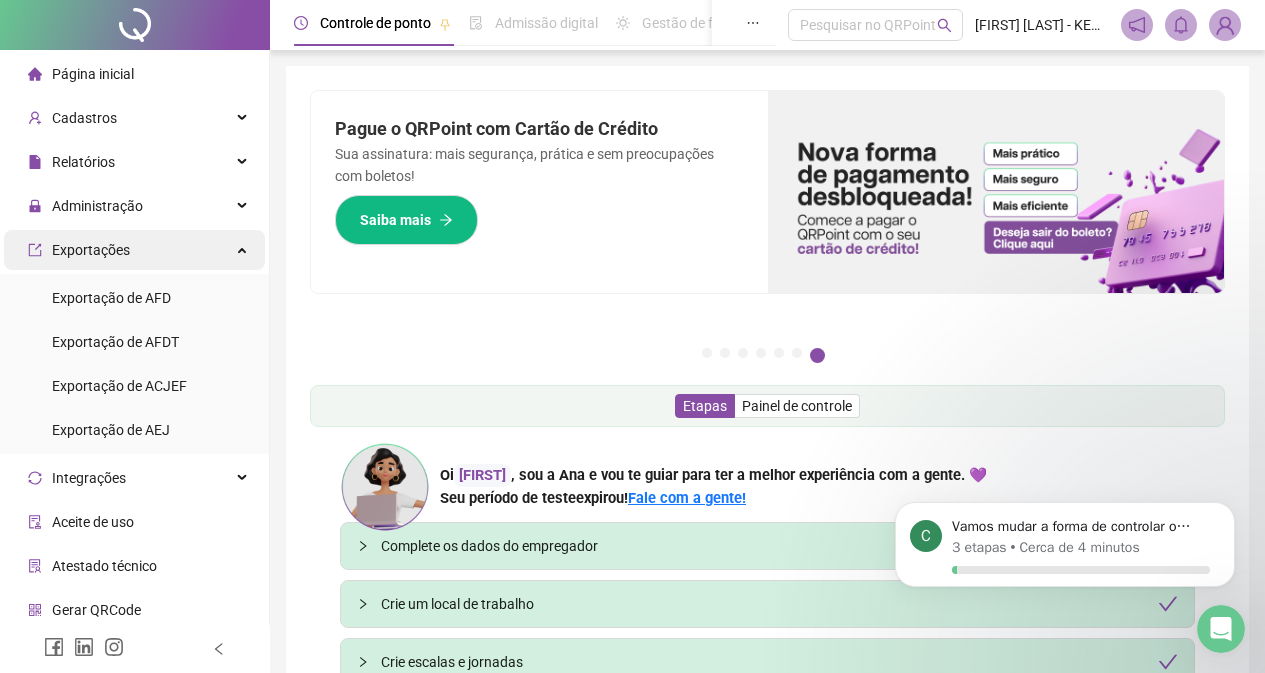 click on "Exportações" at bounding box center [134, 250] 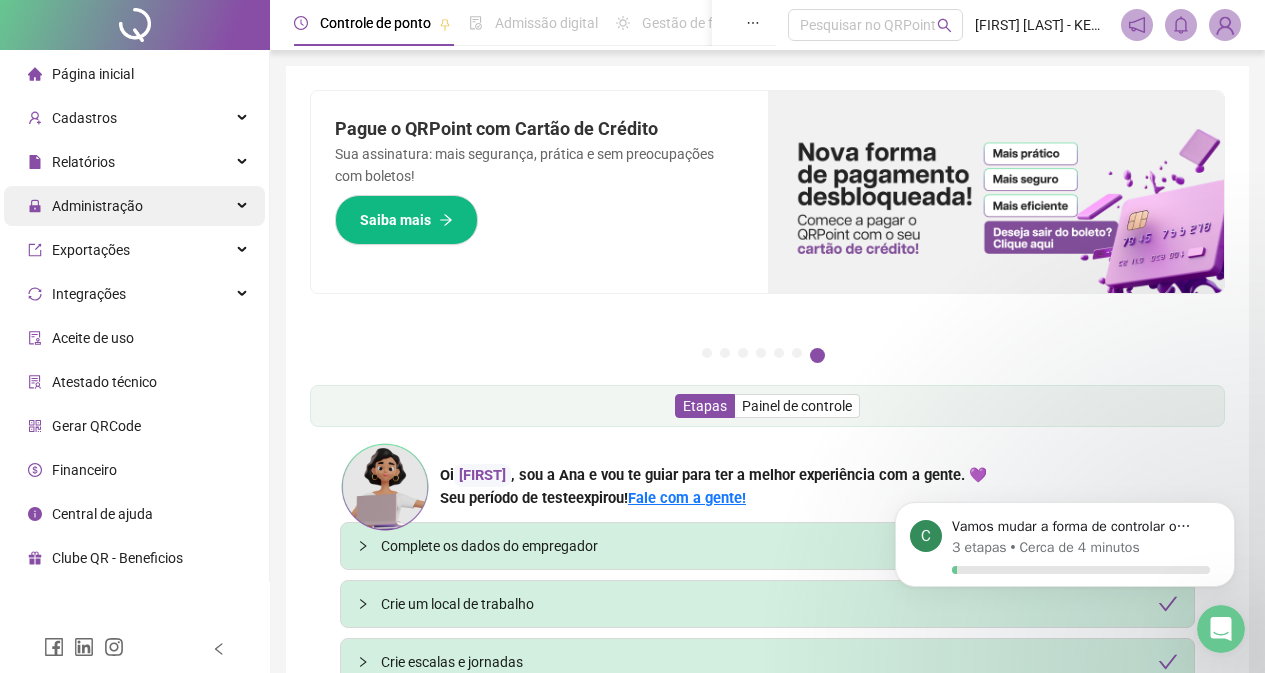 click on "Administração" at bounding box center (134, 206) 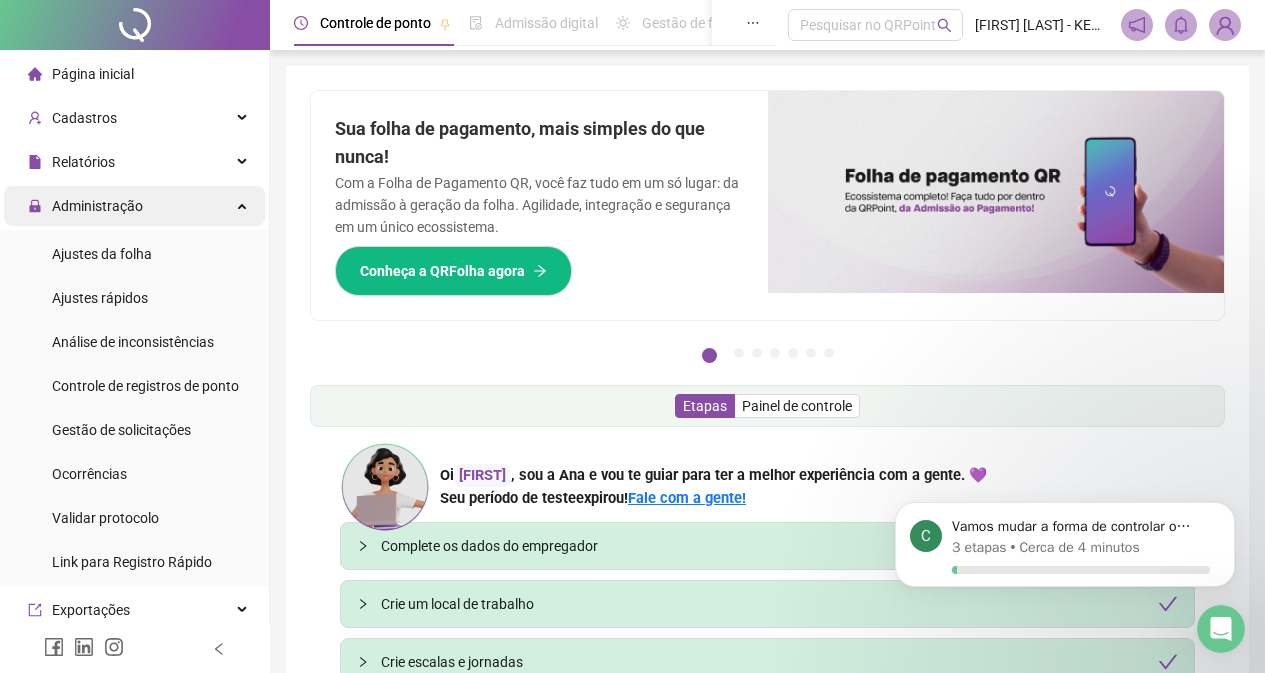 click on "Administração" at bounding box center [134, 206] 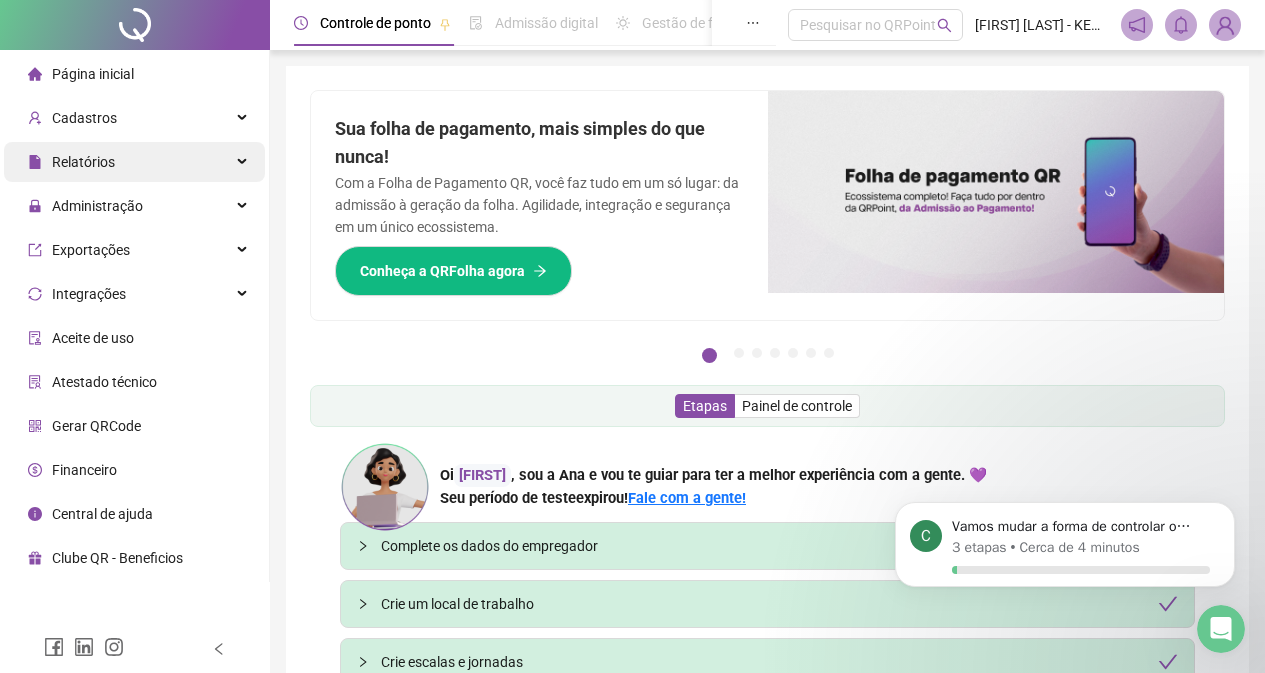 click on "Relatórios" at bounding box center [134, 162] 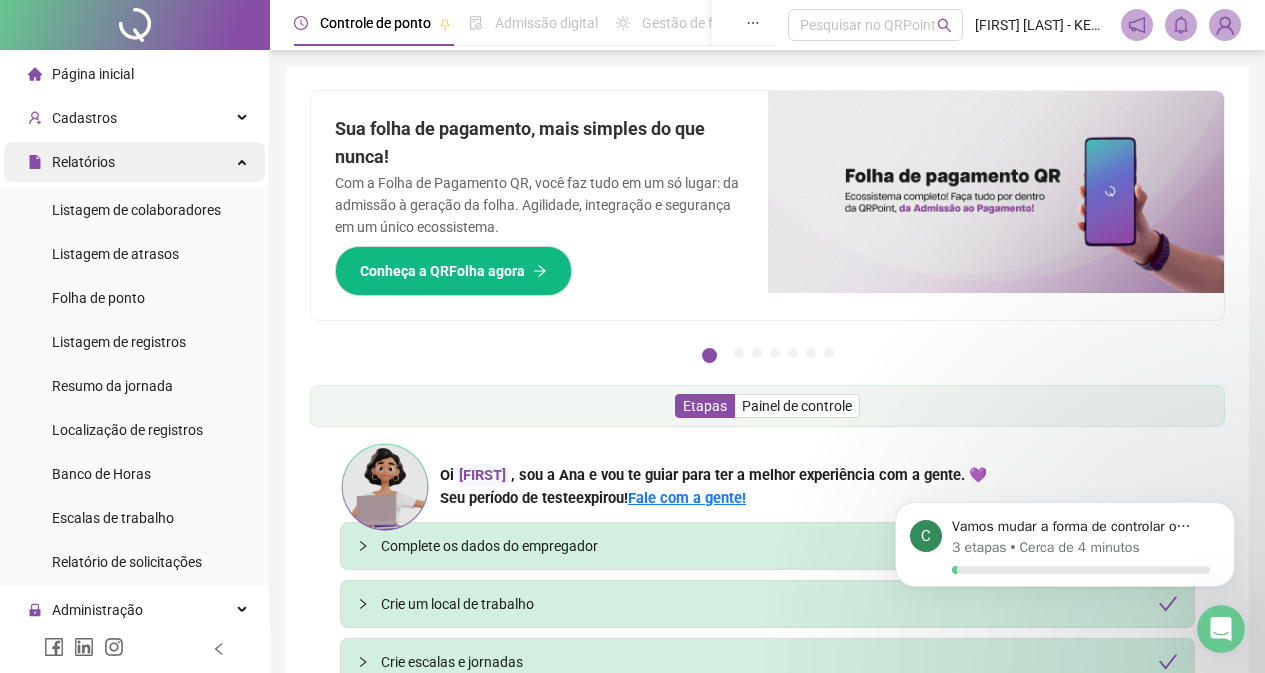 click on "Relatórios" at bounding box center (134, 162) 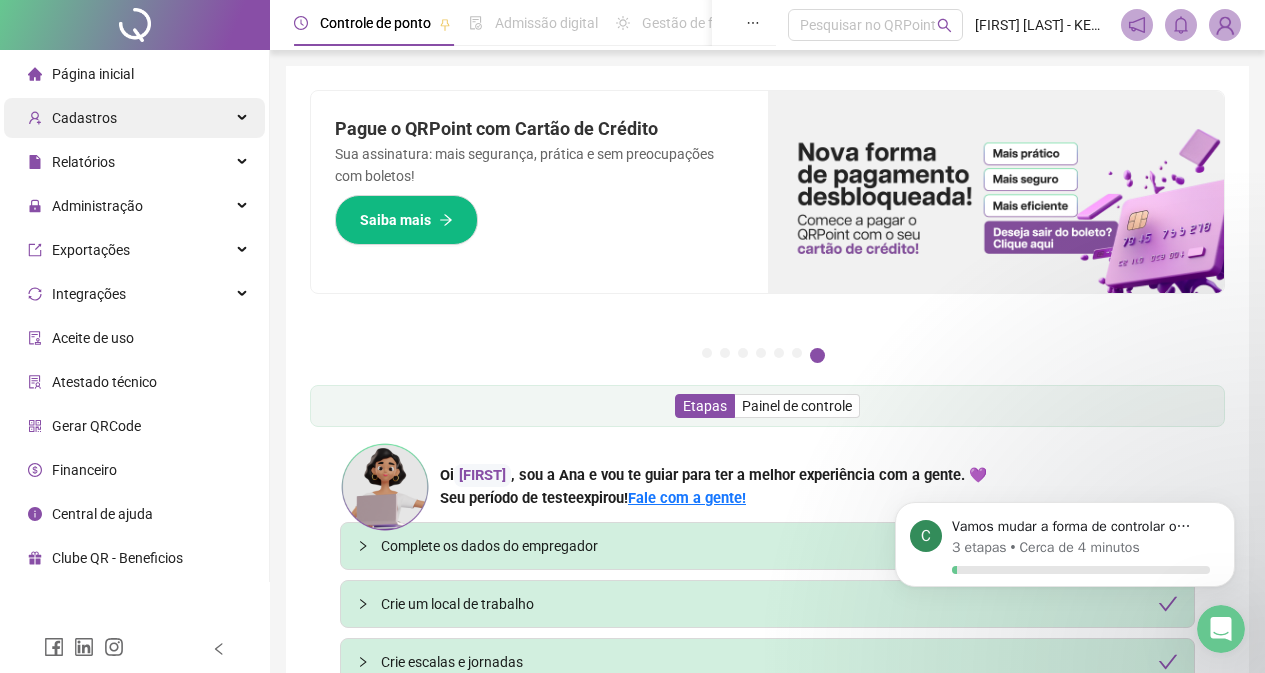 click on "Cadastros" at bounding box center [134, 118] 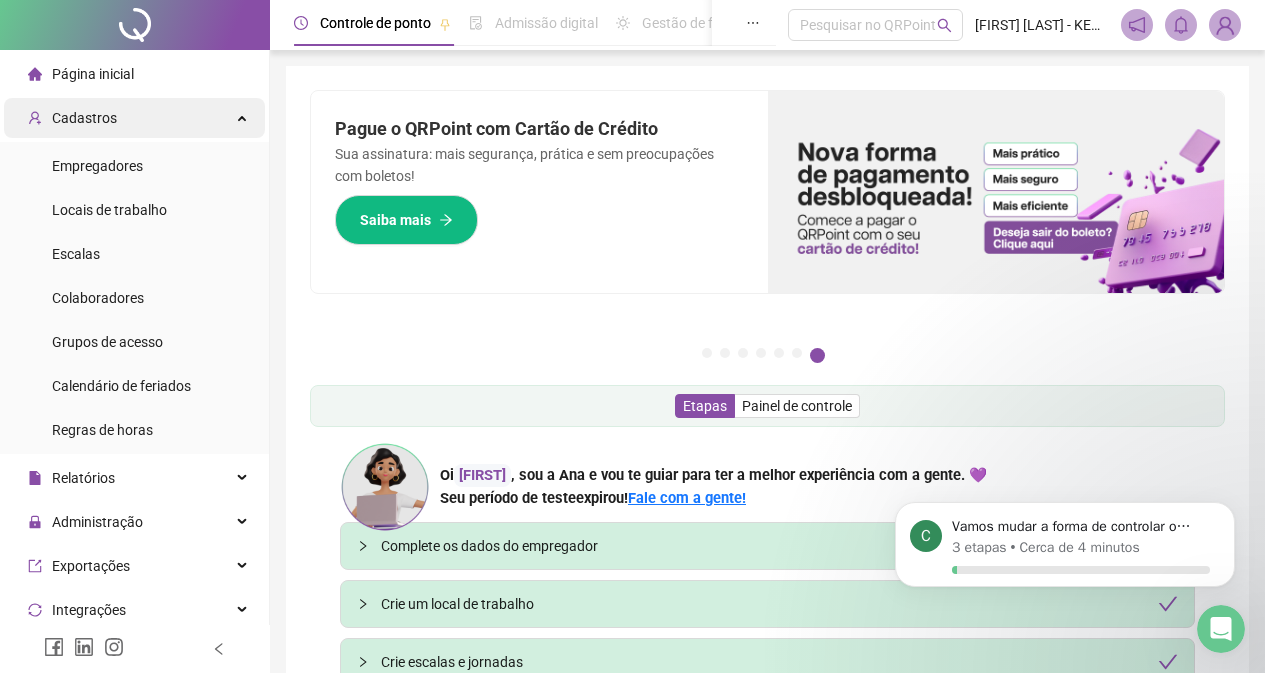 click on "Cadastros" at bounding box center (134, 118) 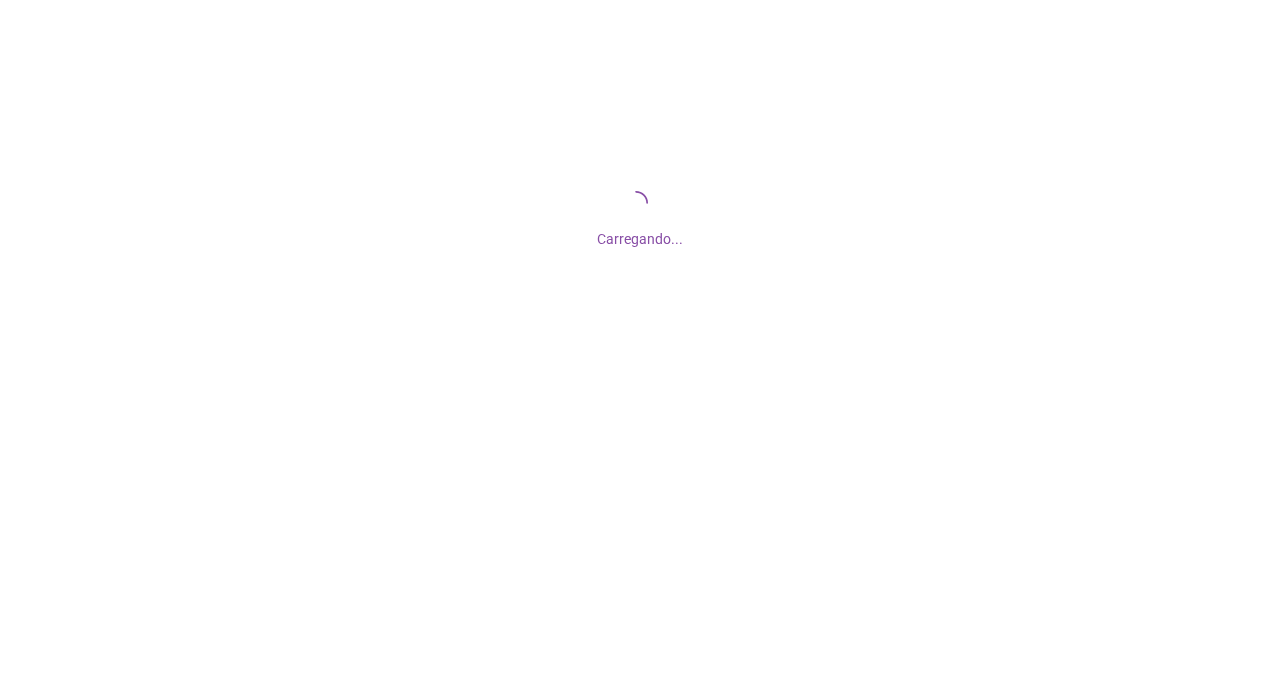 scroll, scrollTop: 0, scrollLeft: 0, axis: both 